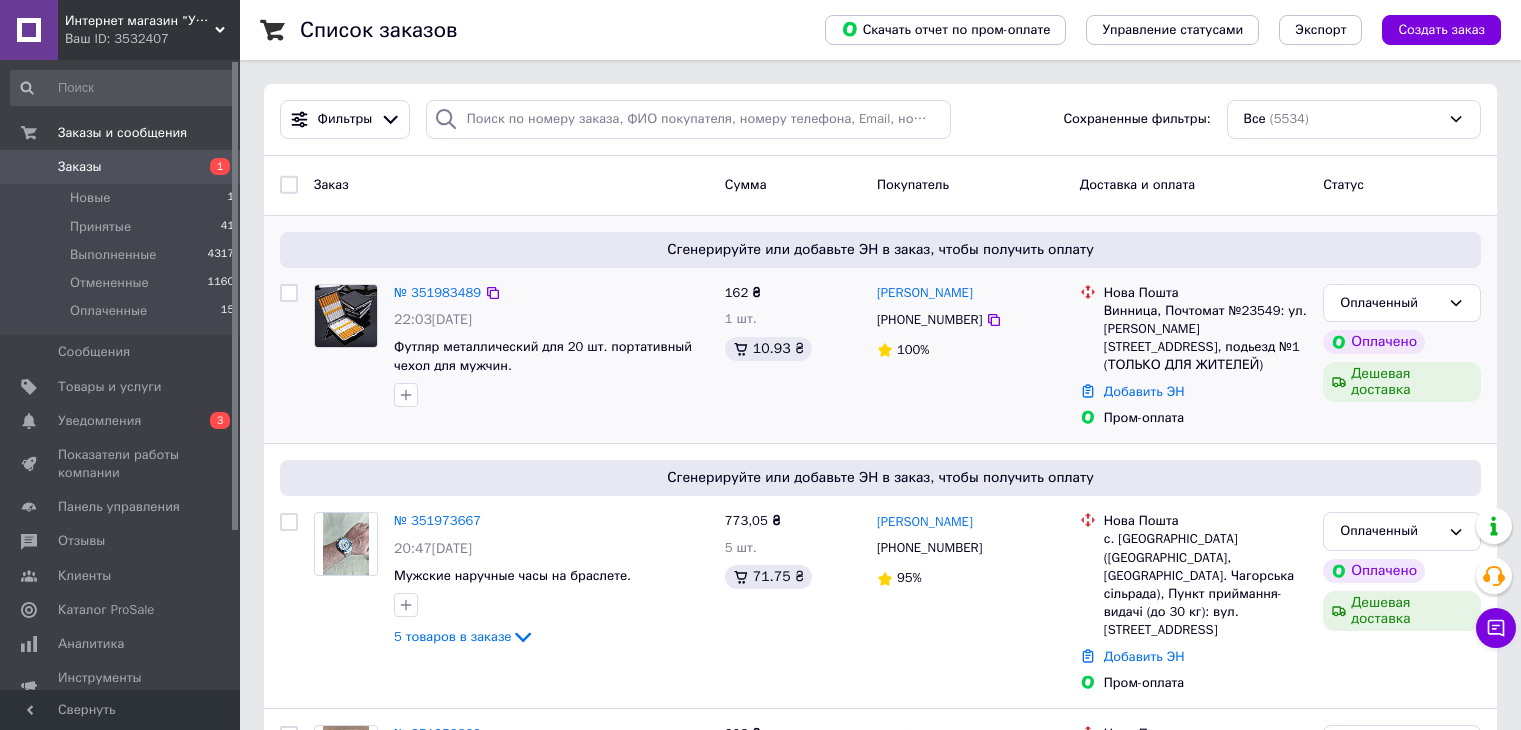 scroll, scrollTop: 0, scrollLeft: 0, axis: both 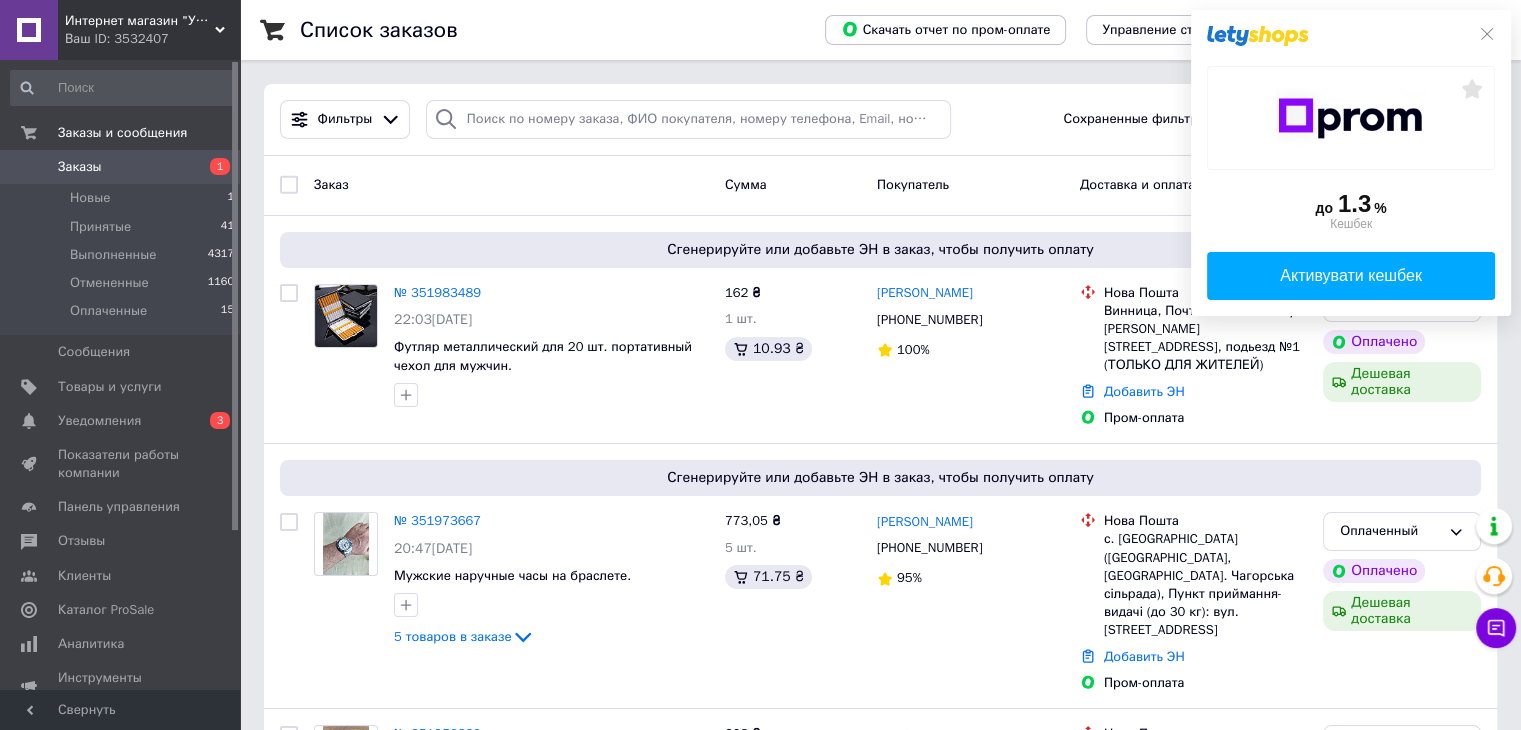 click on "до  1.3 %  Кешбек   Активувати кешбек" 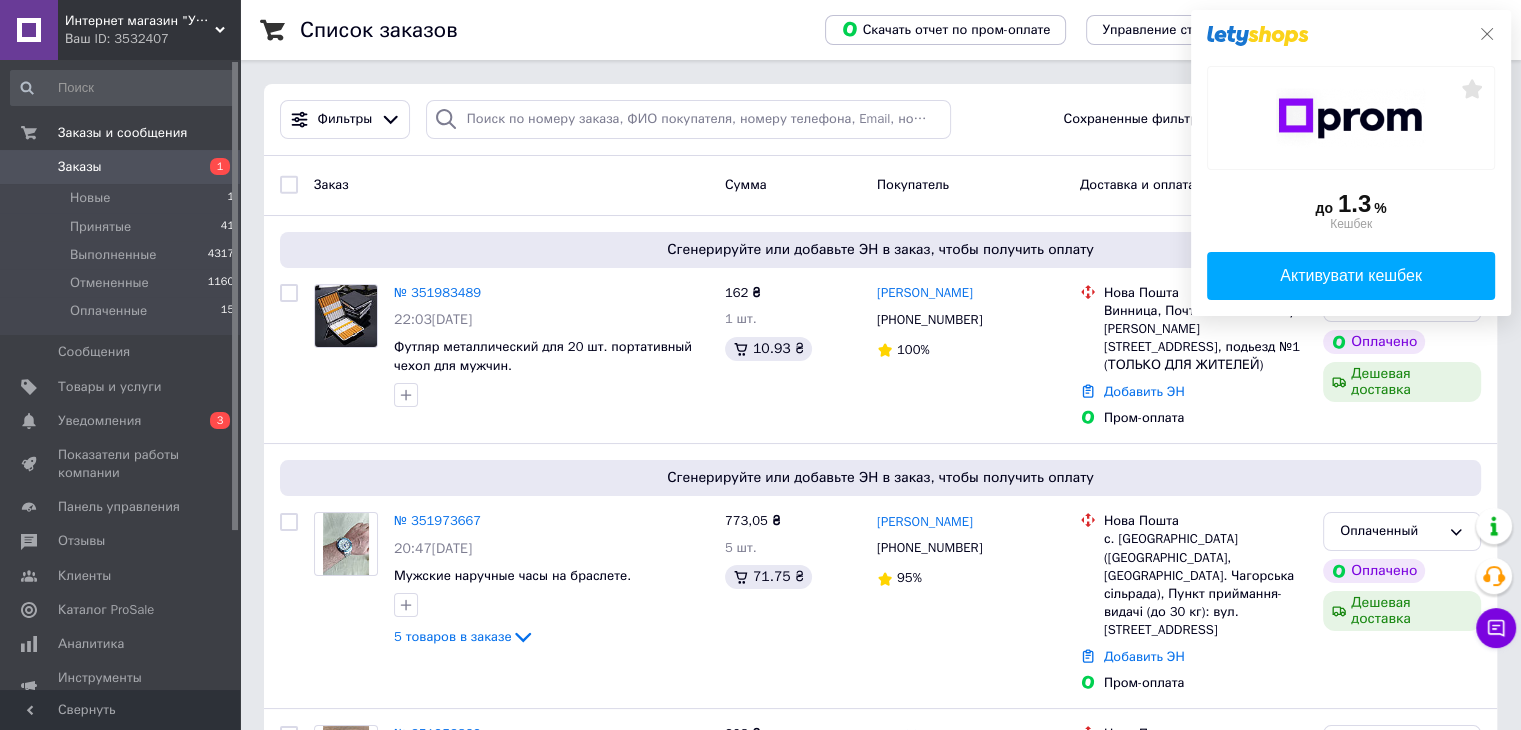 click 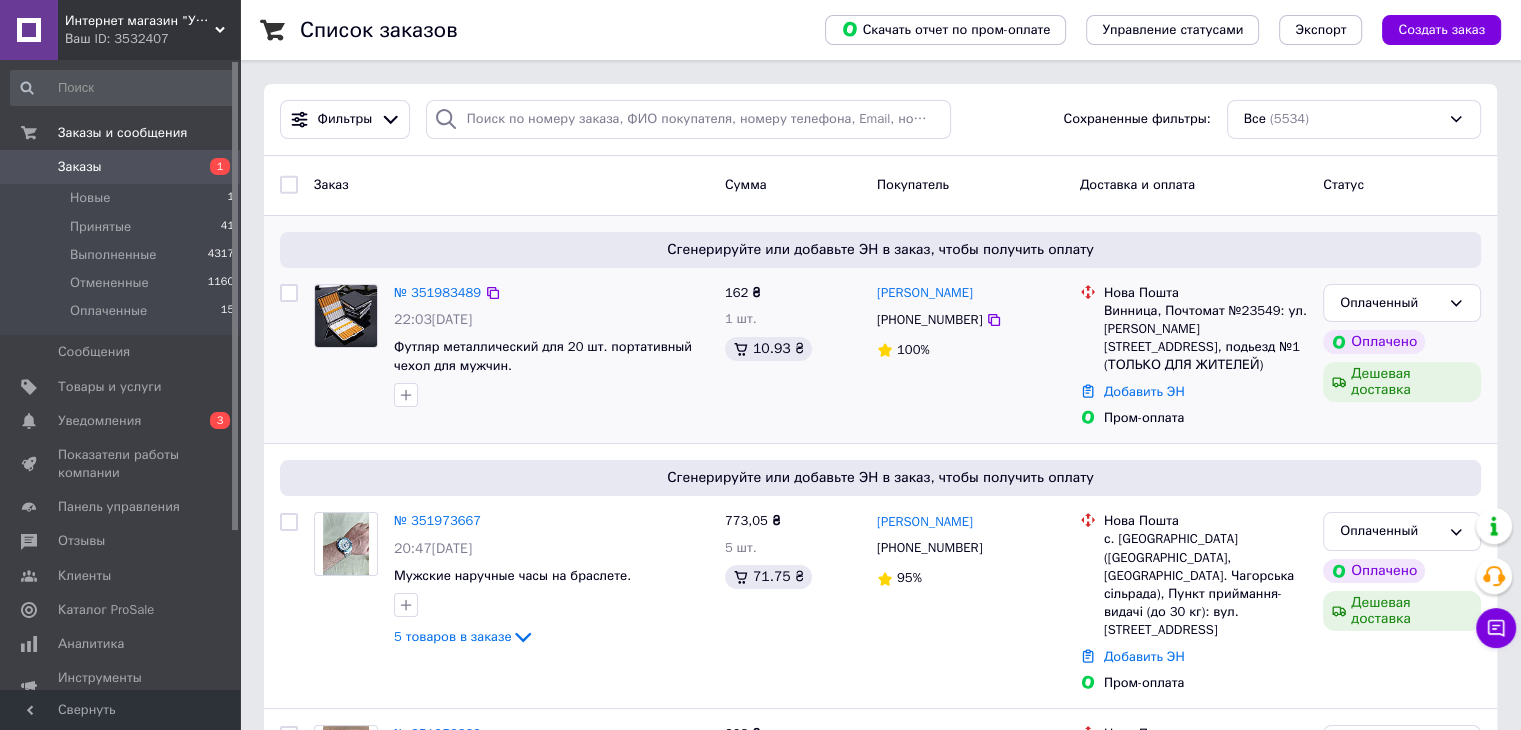 click on "№ 351983489" at bounding box center (437, 293) 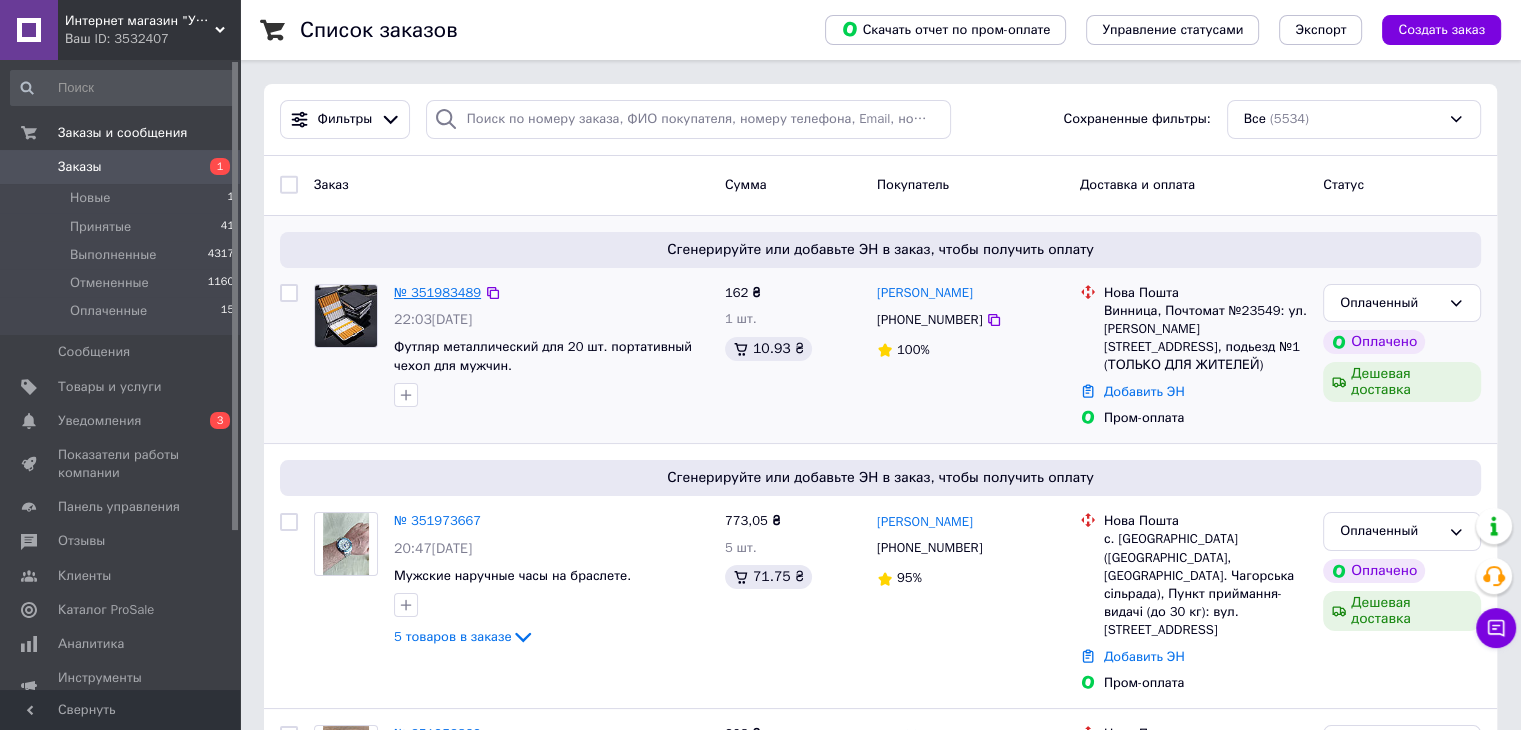 click on "№ 351983489" at bounding box center [437, 292] 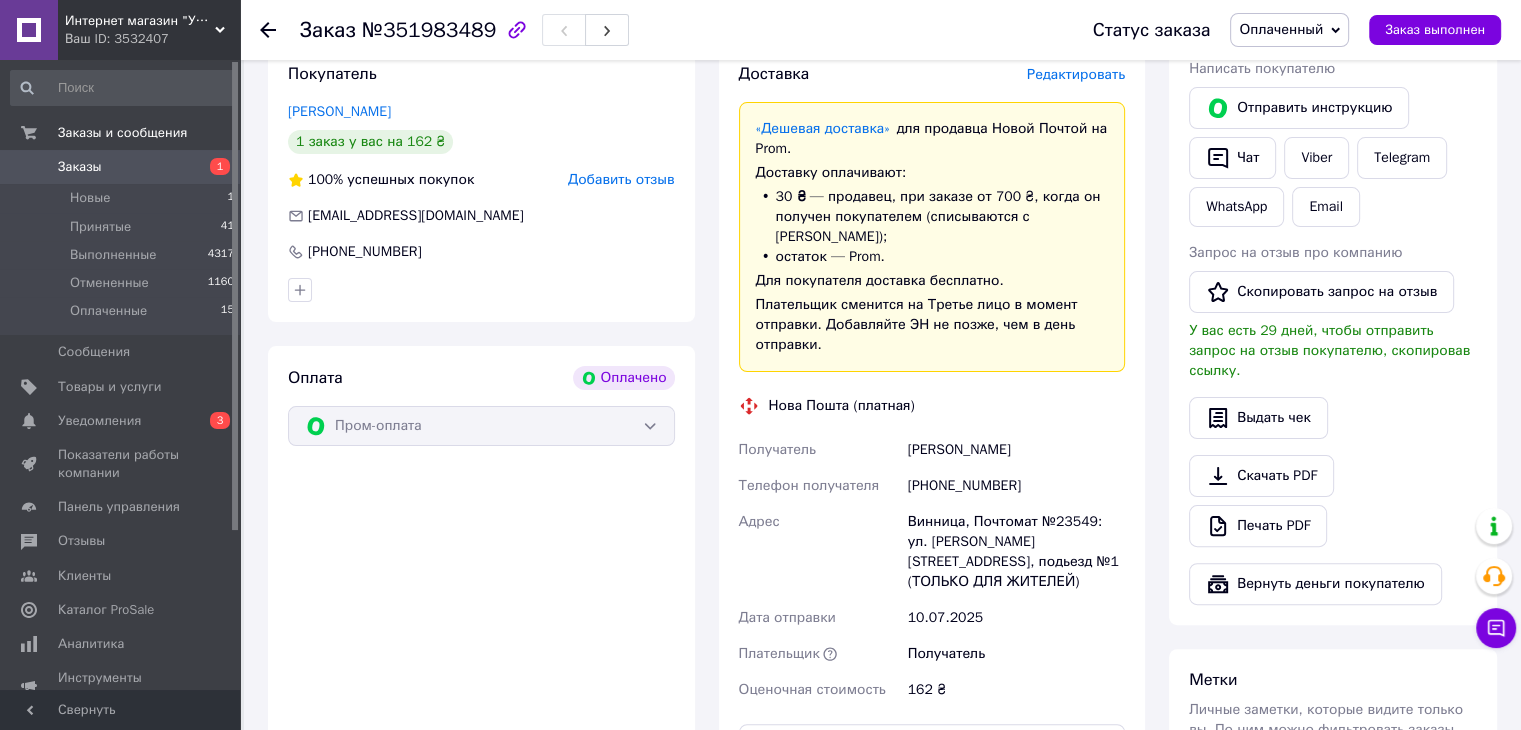 scroll, scrollTop: 626, scrollLeft: 0, axis: vertical 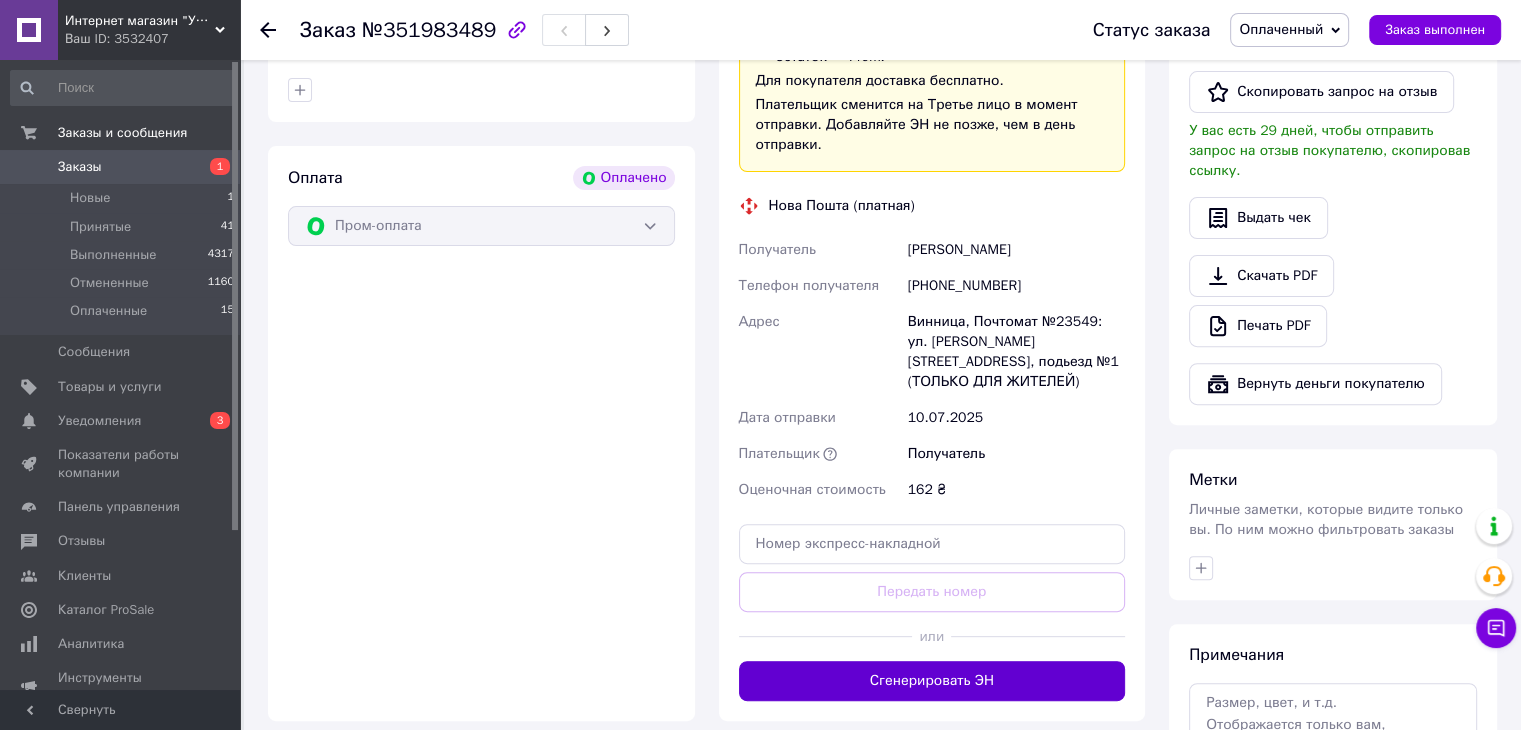click on "Сгенерировать ЭН" at bounding box center [932, 681] 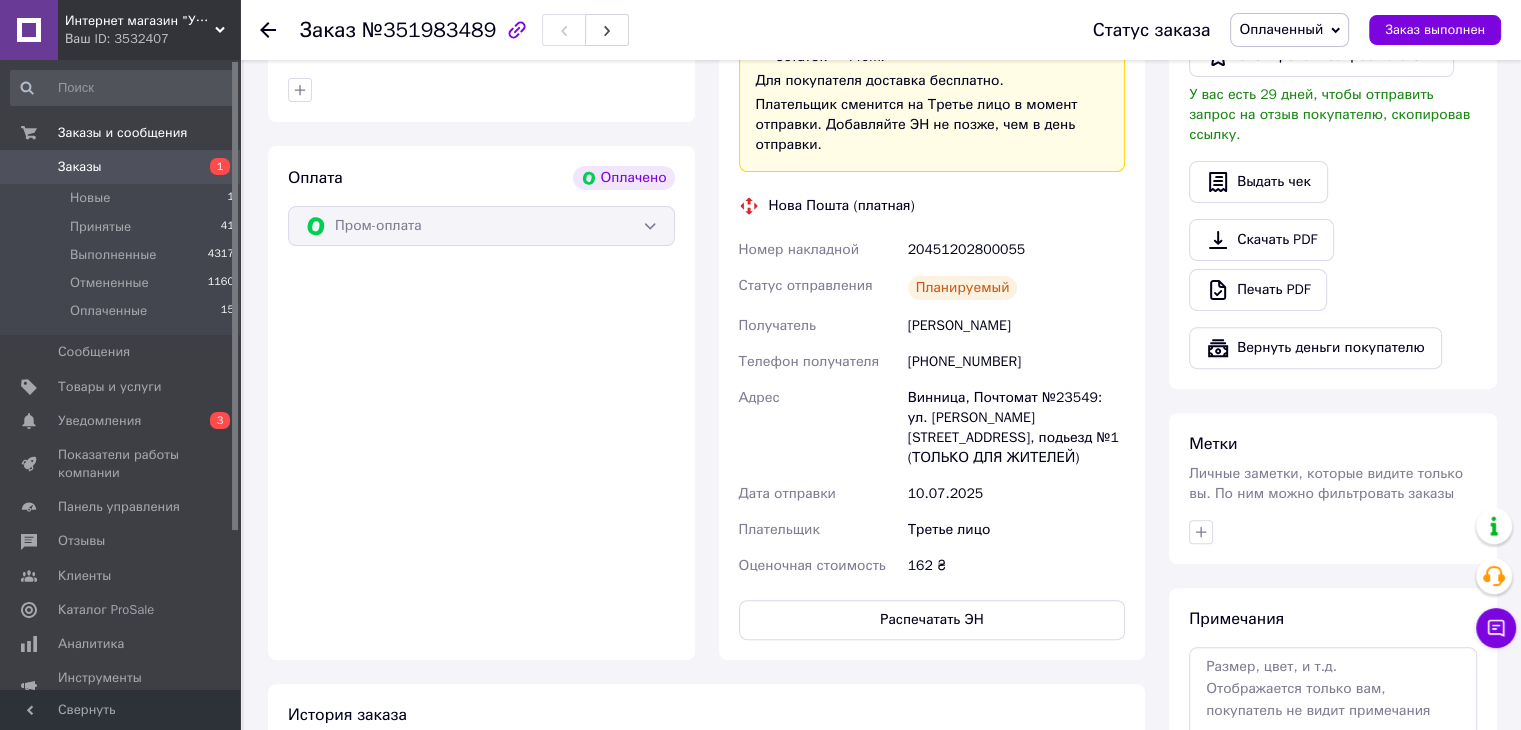 click on "20451202800055" at bounding box center (1016, 250) 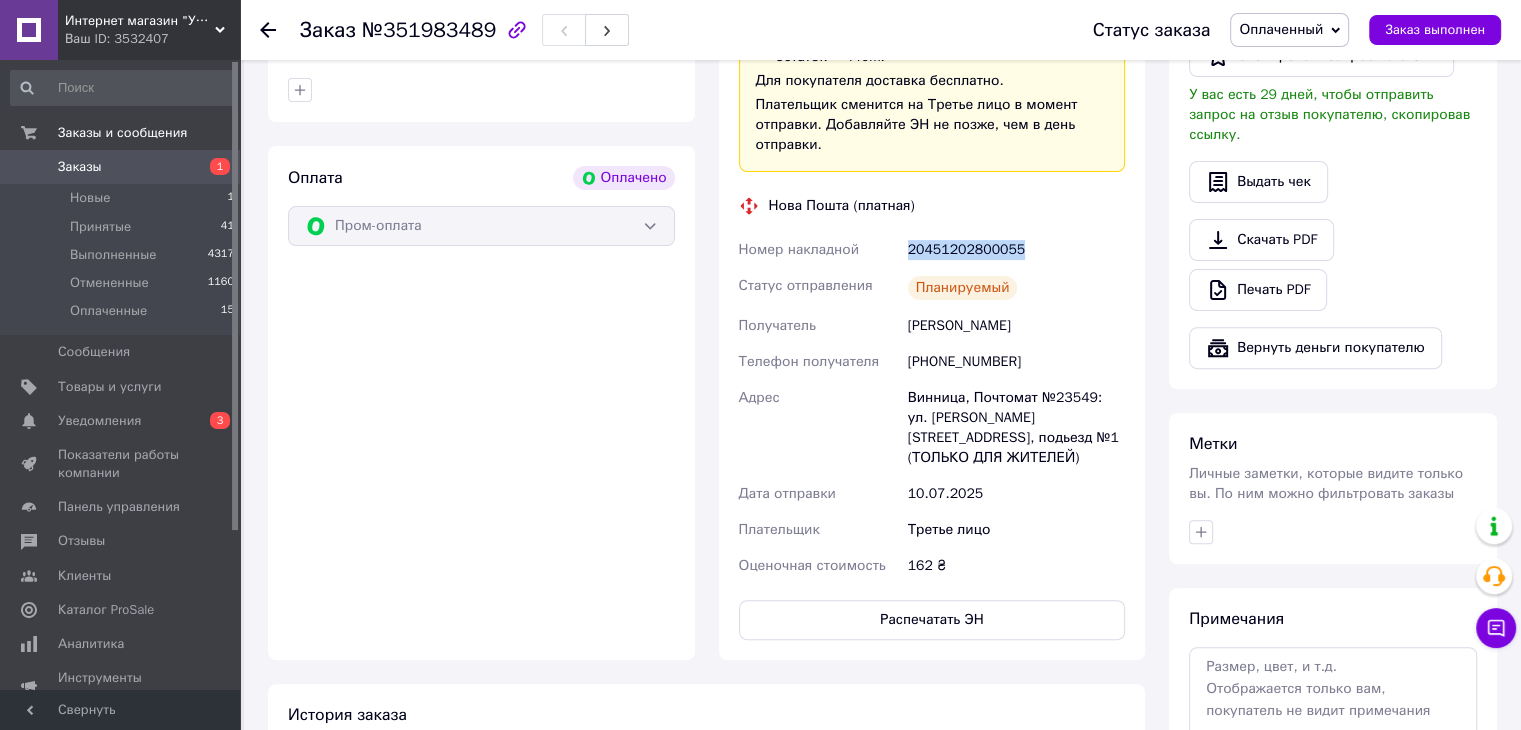 click on "20451202800055" at bounding box center (1016, 250) 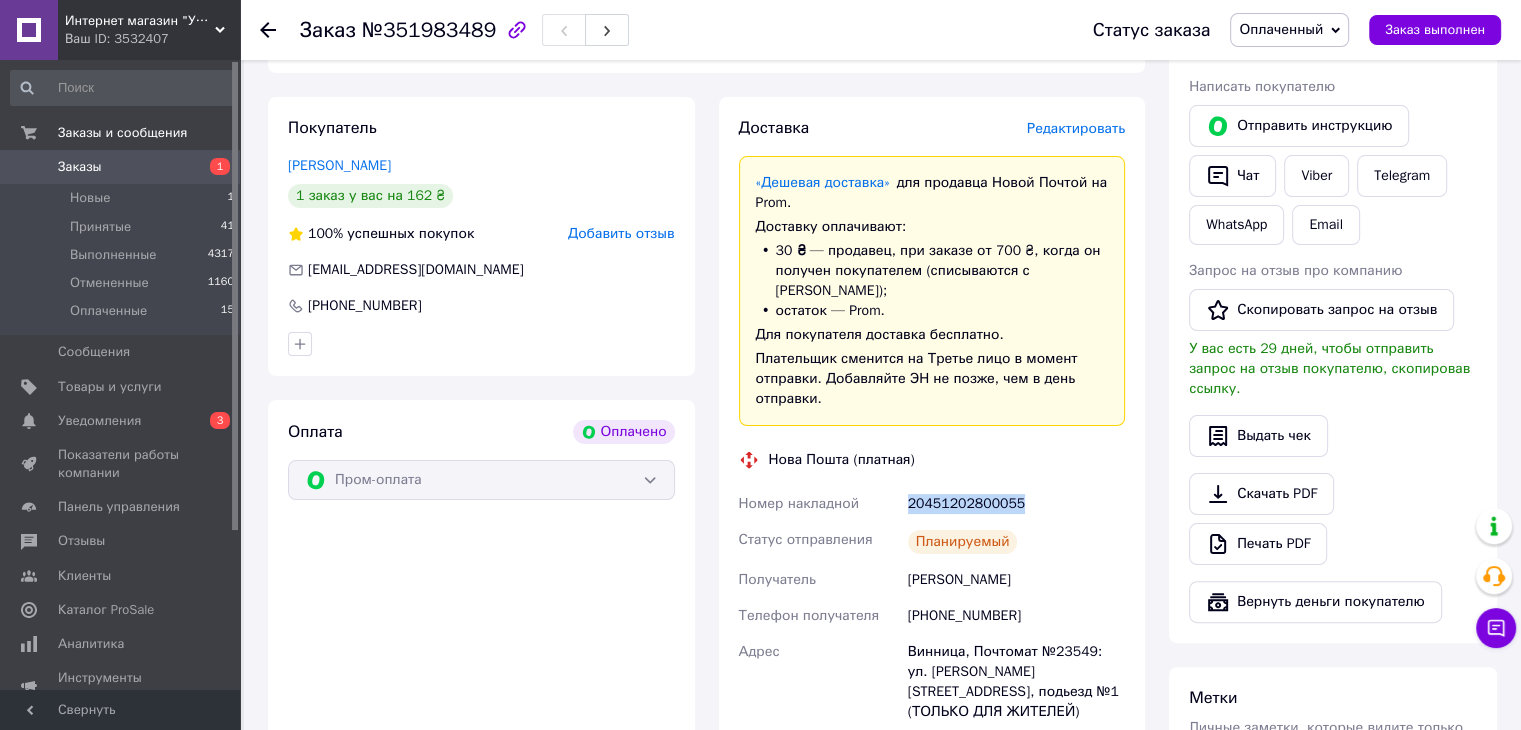 scroll, scrollTop: 0, scrollLeft: 0, axis: both 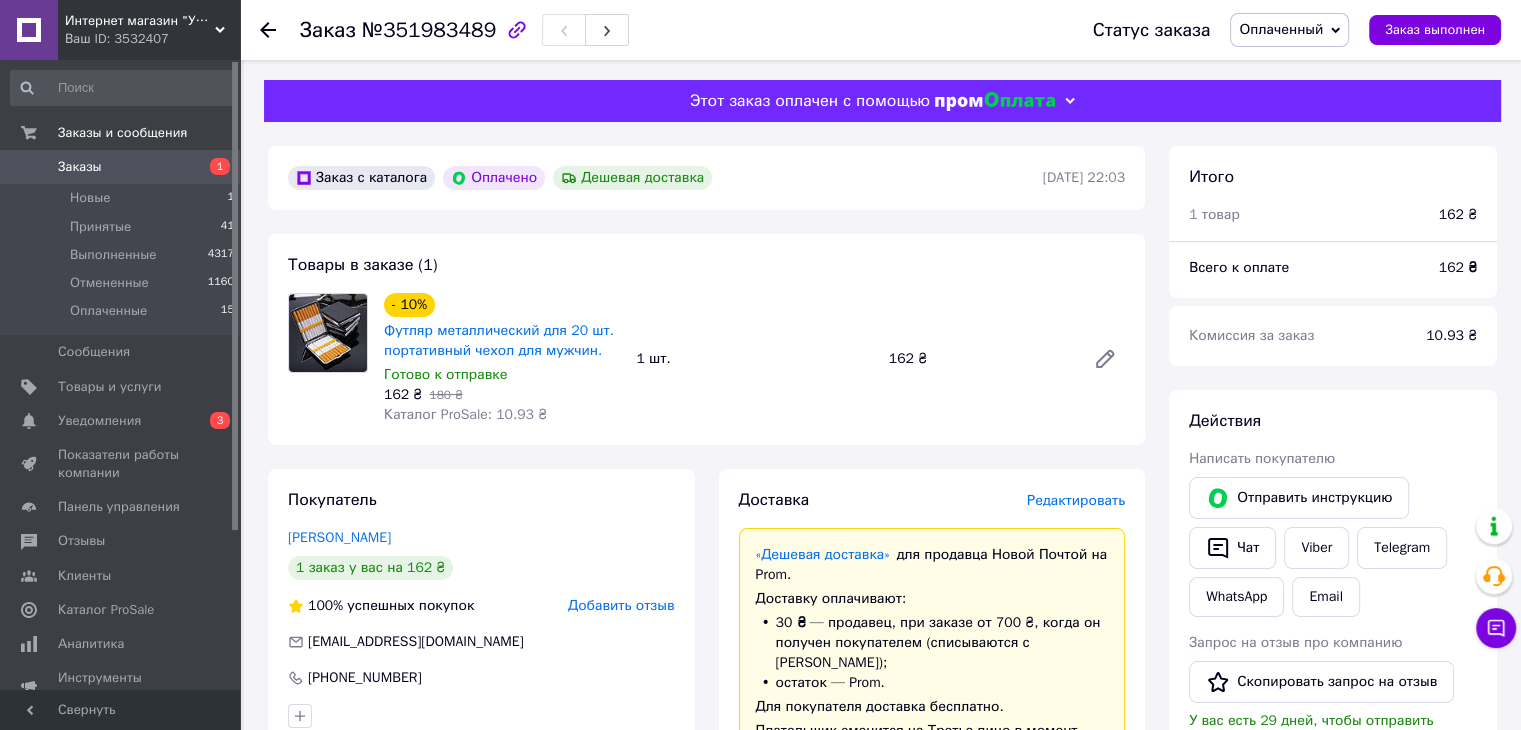click on "Заказы" at bounding box center (121, 167) 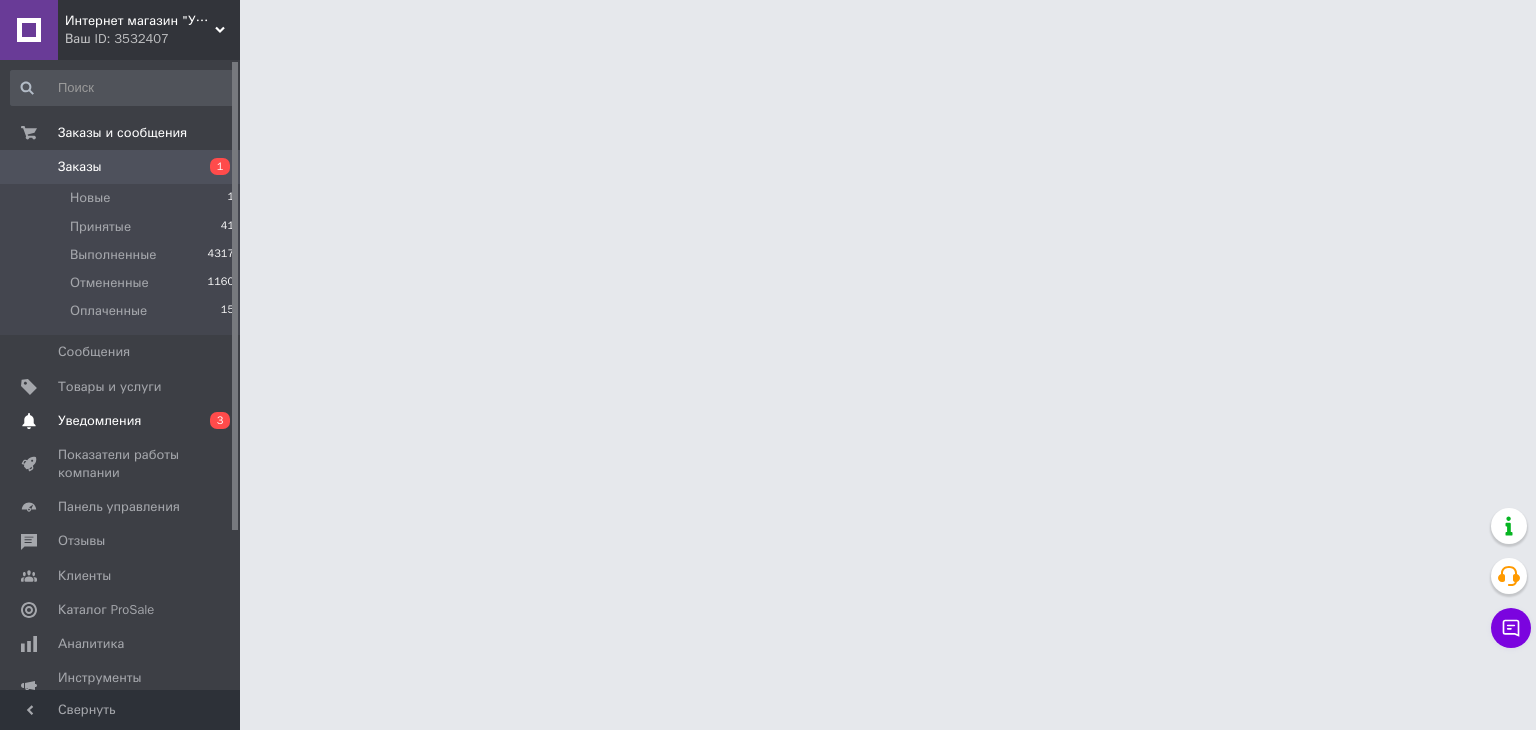 click on "Уведомления" at bounding box center (121, 421) 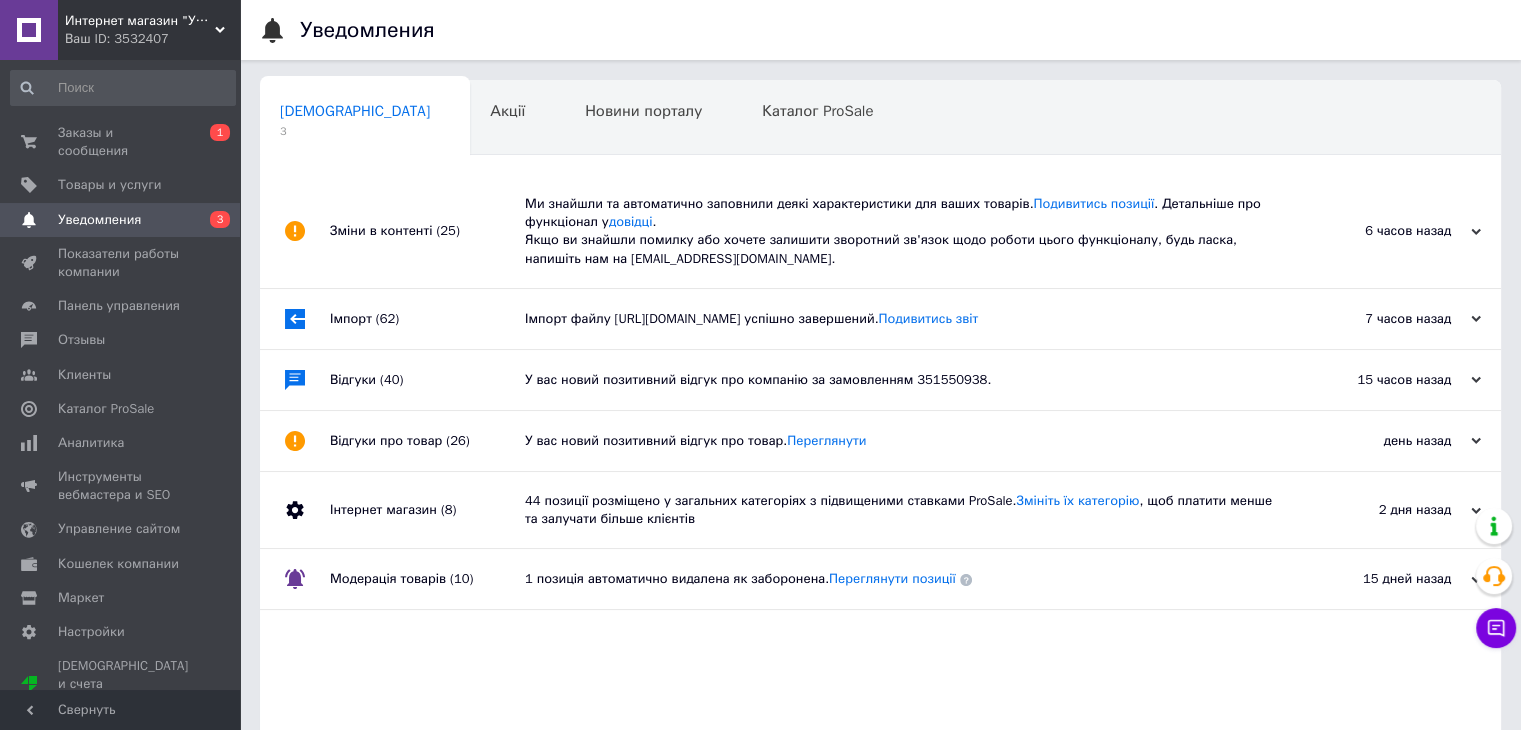 click on "Імпорт файлу [URL][DOMAIN_NAME] успішно завершений.  Подивитись звіт" at bounding box center (903, 319) 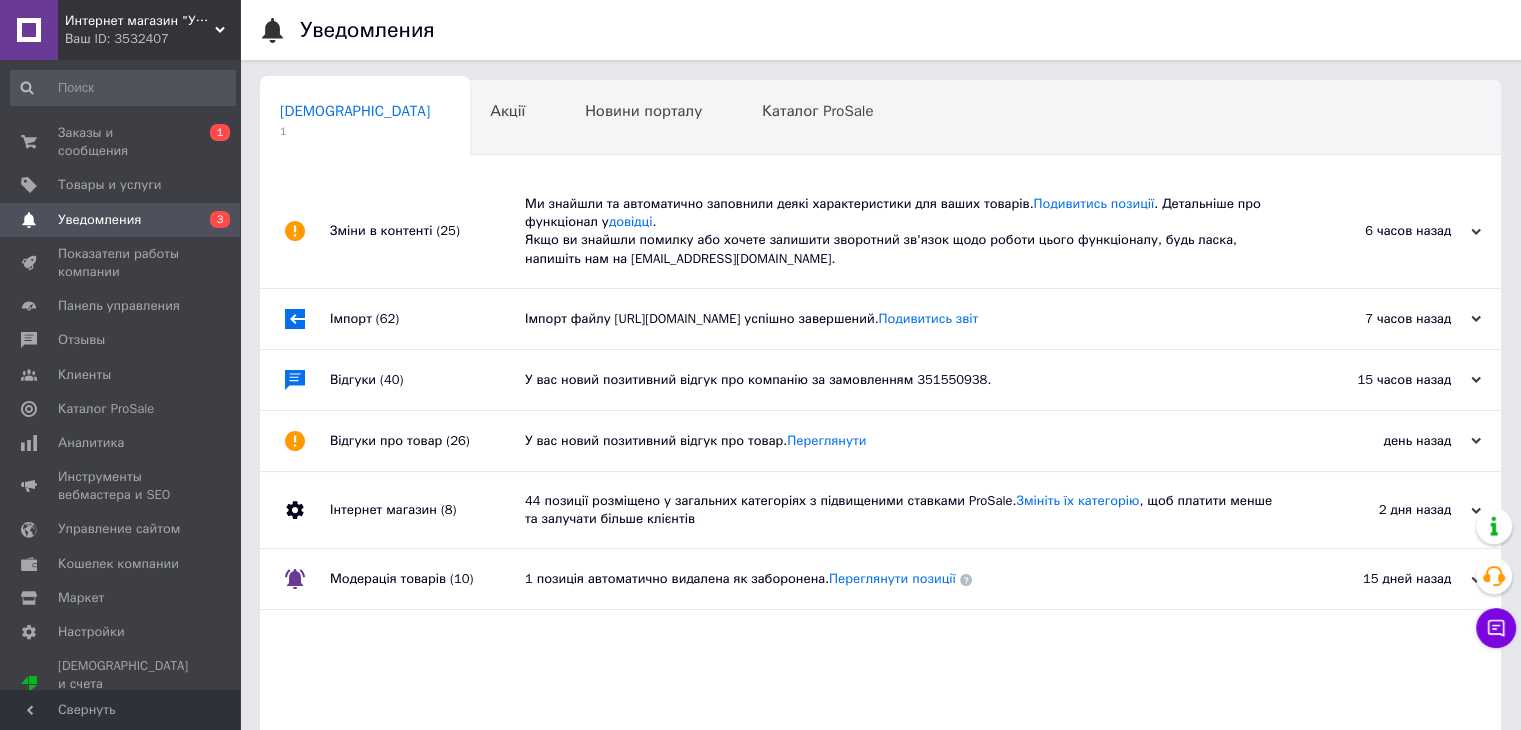 click on "Імпорт файлу [URL][DOMAIN_NAME] успішно завершений.  Подивитись звіт" at bounding box center [903, 319] 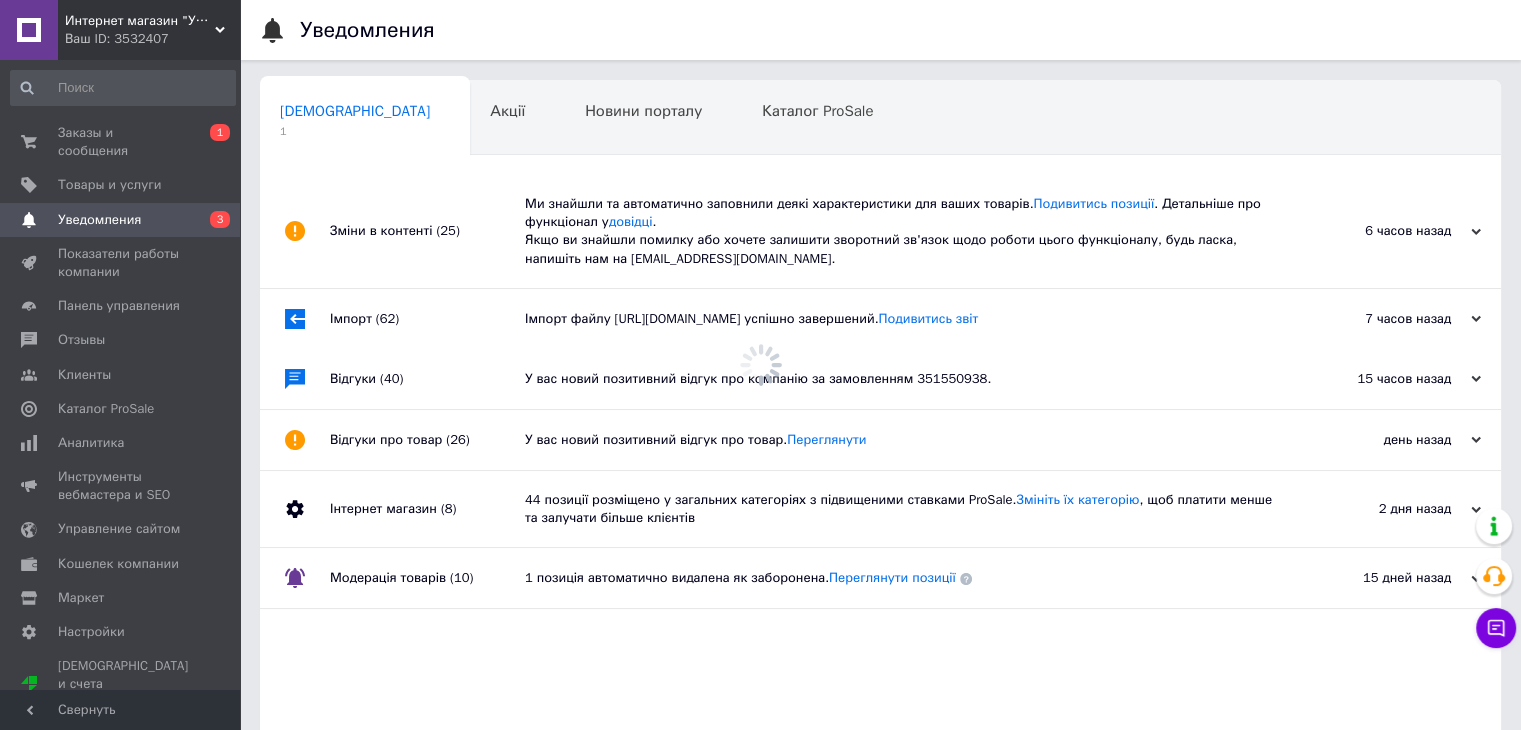 click on "Ми знайшли та автоматично заповнили деякі характеристики для ваших товарів.  Подивитись позиції . Детальніше про функціонал у  довідці . Якщо ви знайшли помилку або хочете залишити зворотний зв'язок щодо роботи цього функціоналу, будь ласка, напишіть нам на [EMAIL_ADDRESS][DOMAIN_NAME]." at bounding box center [903, 231] 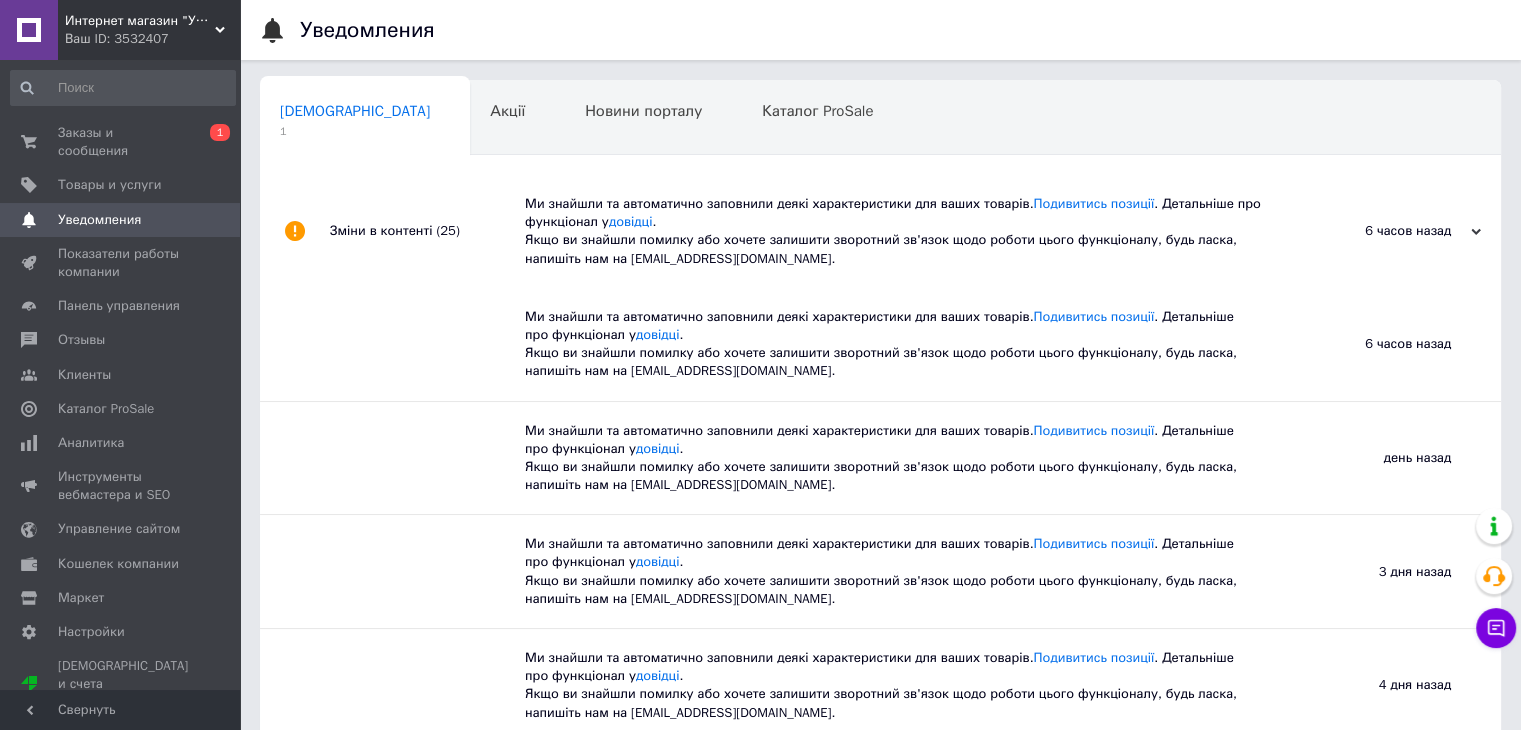 click on "Уведомления" at bounding box center [99, 220] 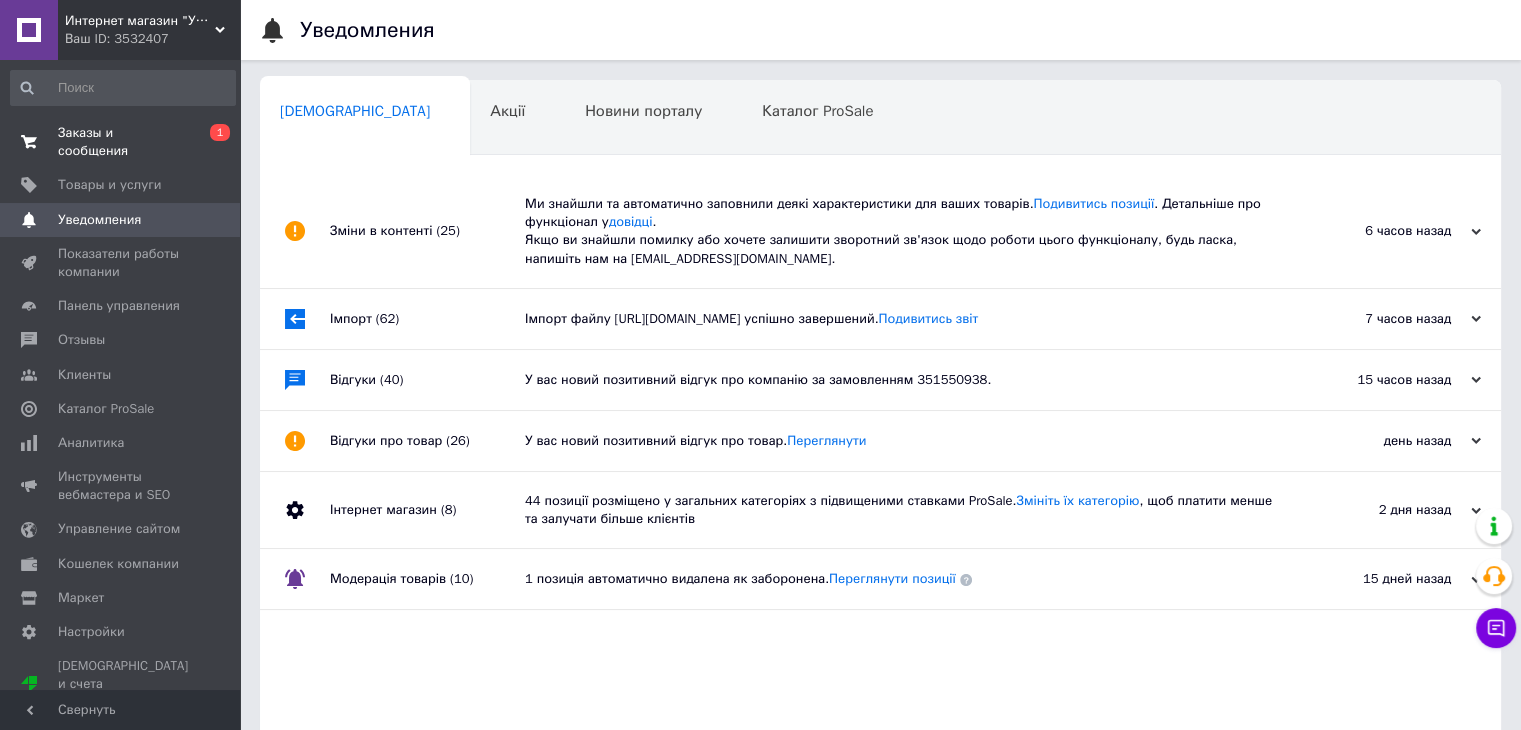 click on "Заказы и сообщения" at bounding box center [121, 142] 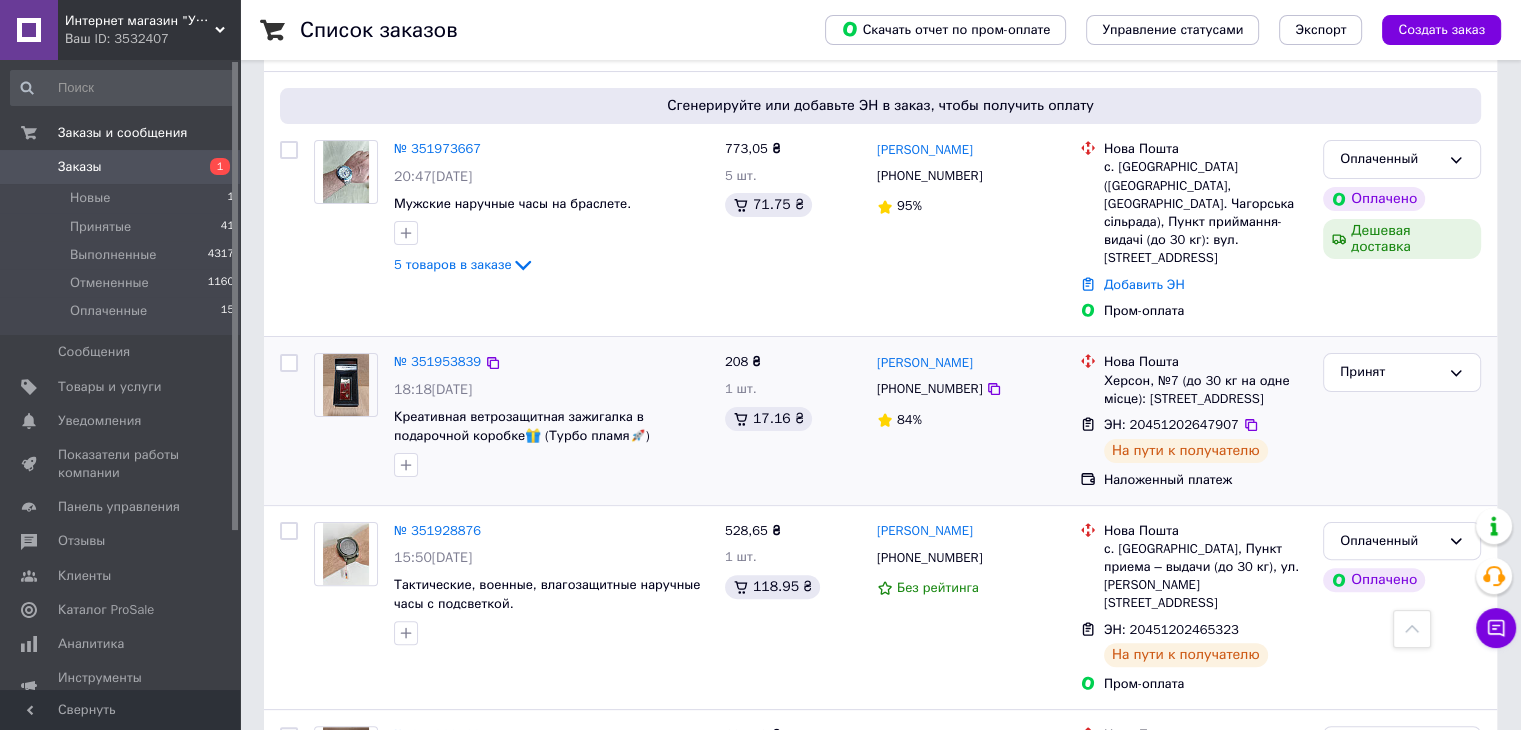 scroll, scrollTop: 0, scrollLeft: 0, axis: both 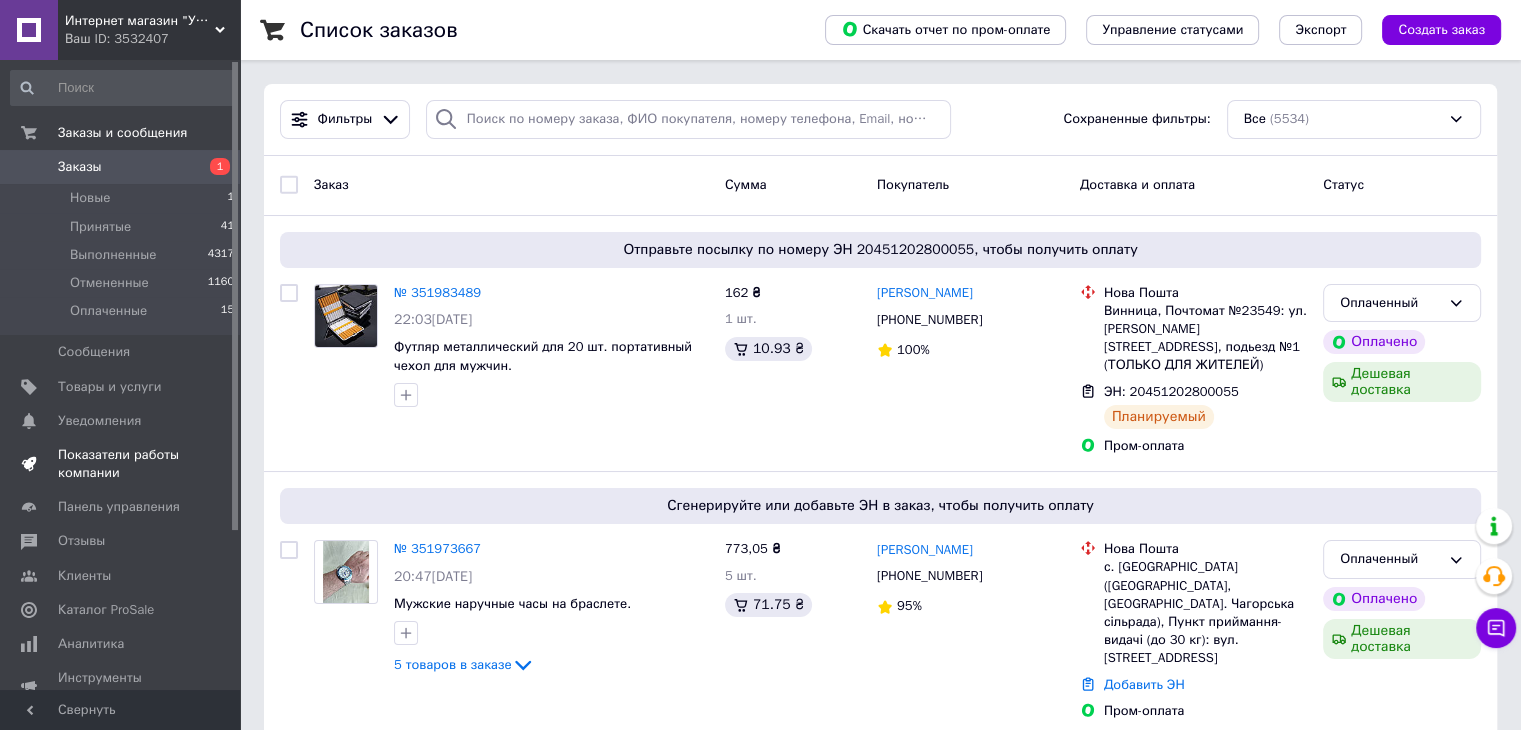 click on "Показатели работы компании" at bounding box center (121, 464) 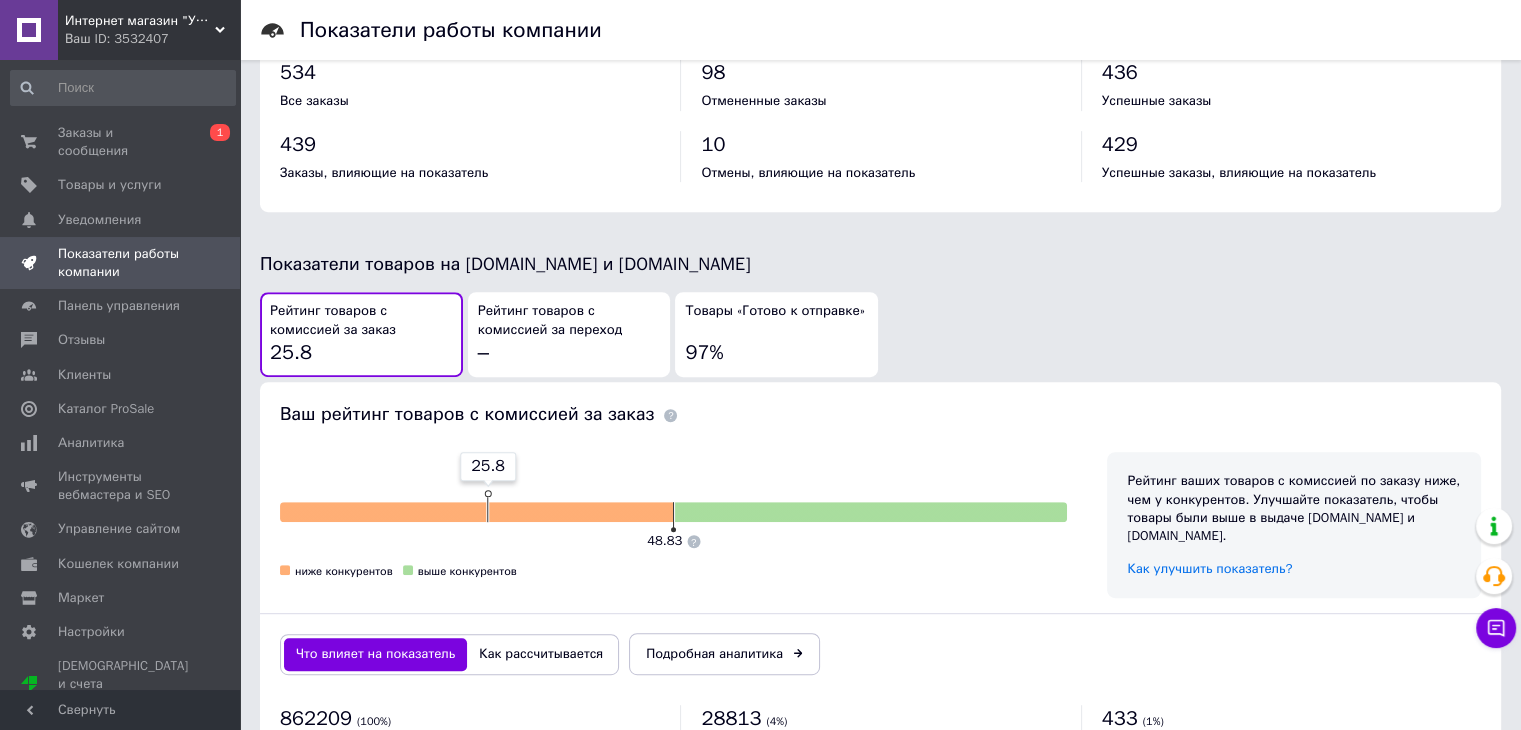 scroll, scrollTop: 1040, scrollLeft: 0, axis: vertical 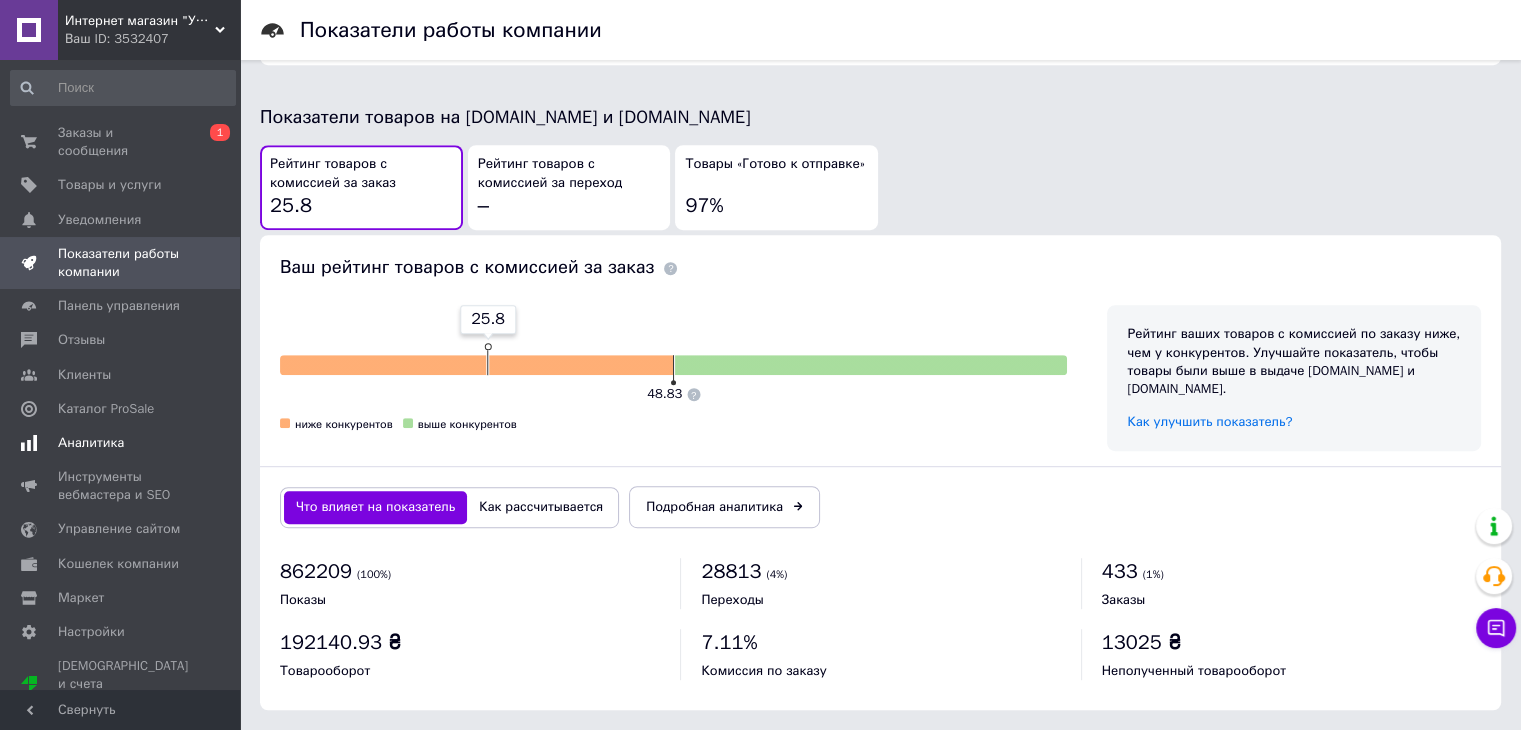 click on "Аналитика" at bounding box center (91, 443) 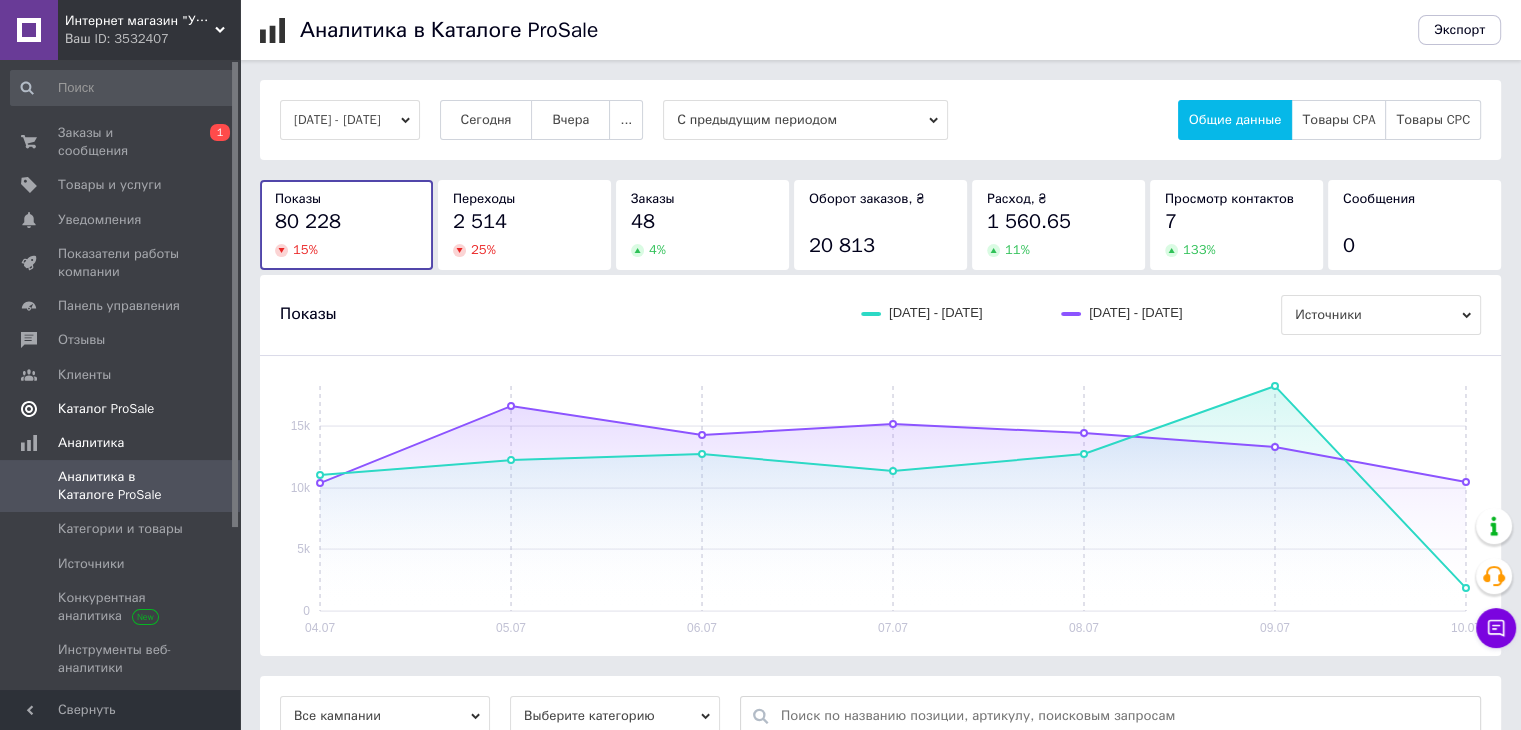 click on "Каталог ProSale" at bounding box center (106, 409) 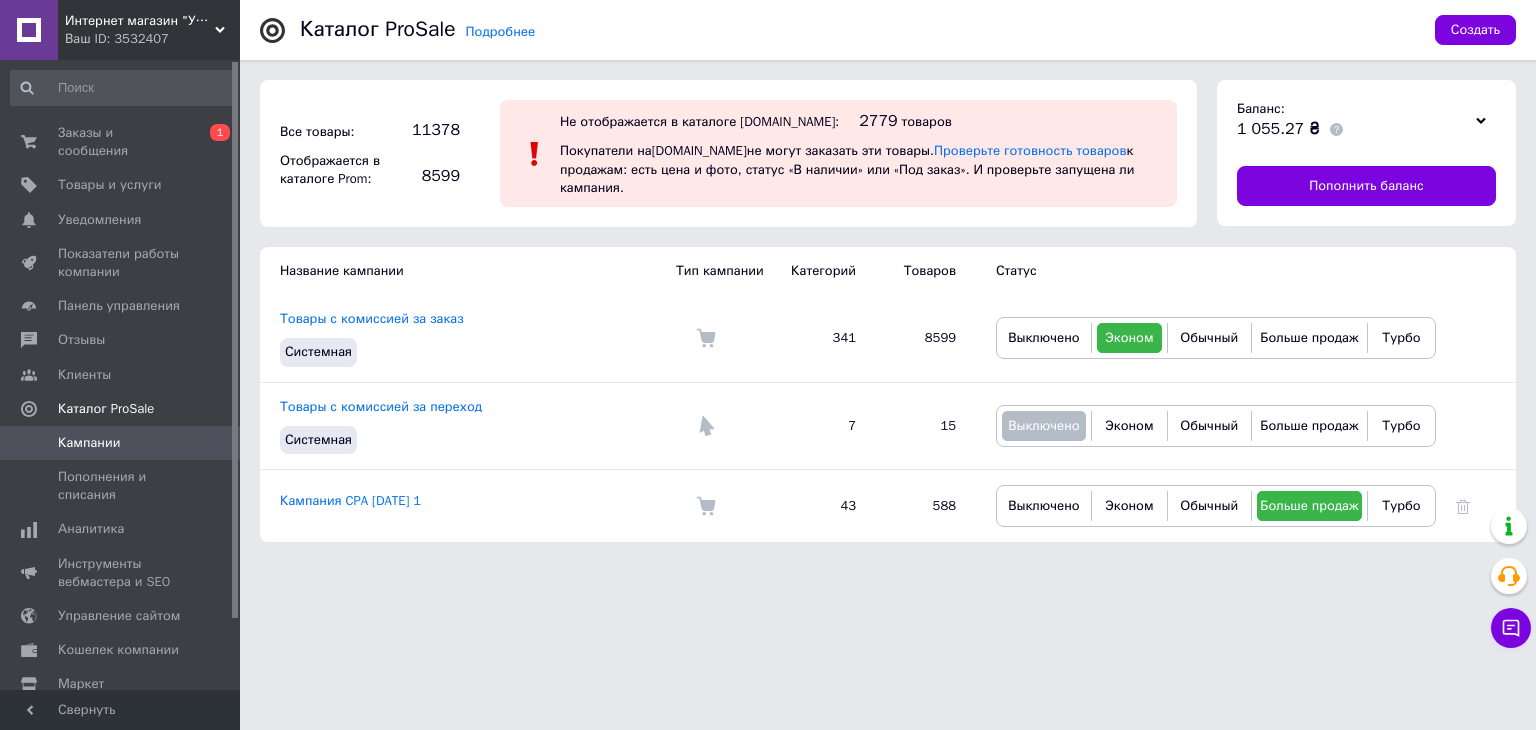click at bounding box center (1481, 120) 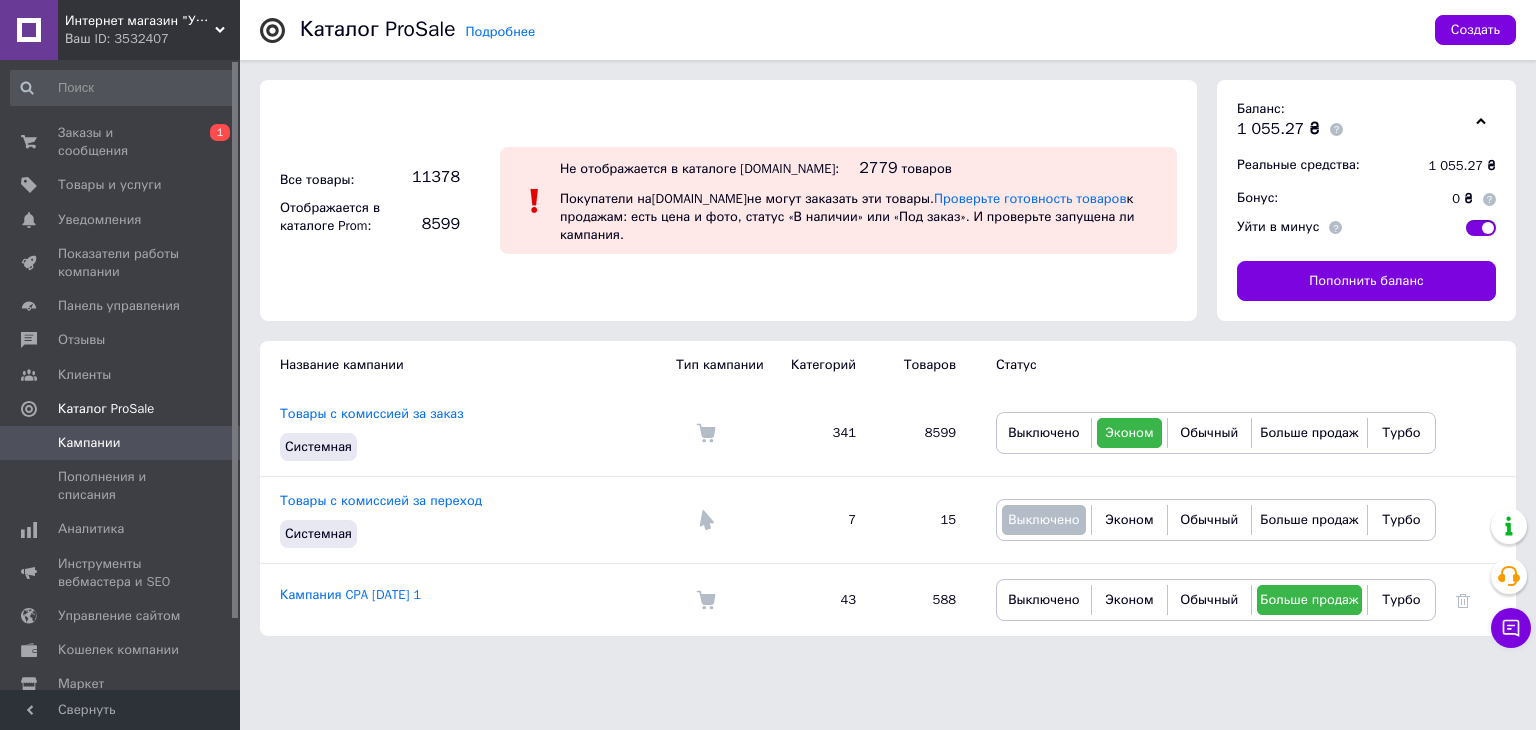 click 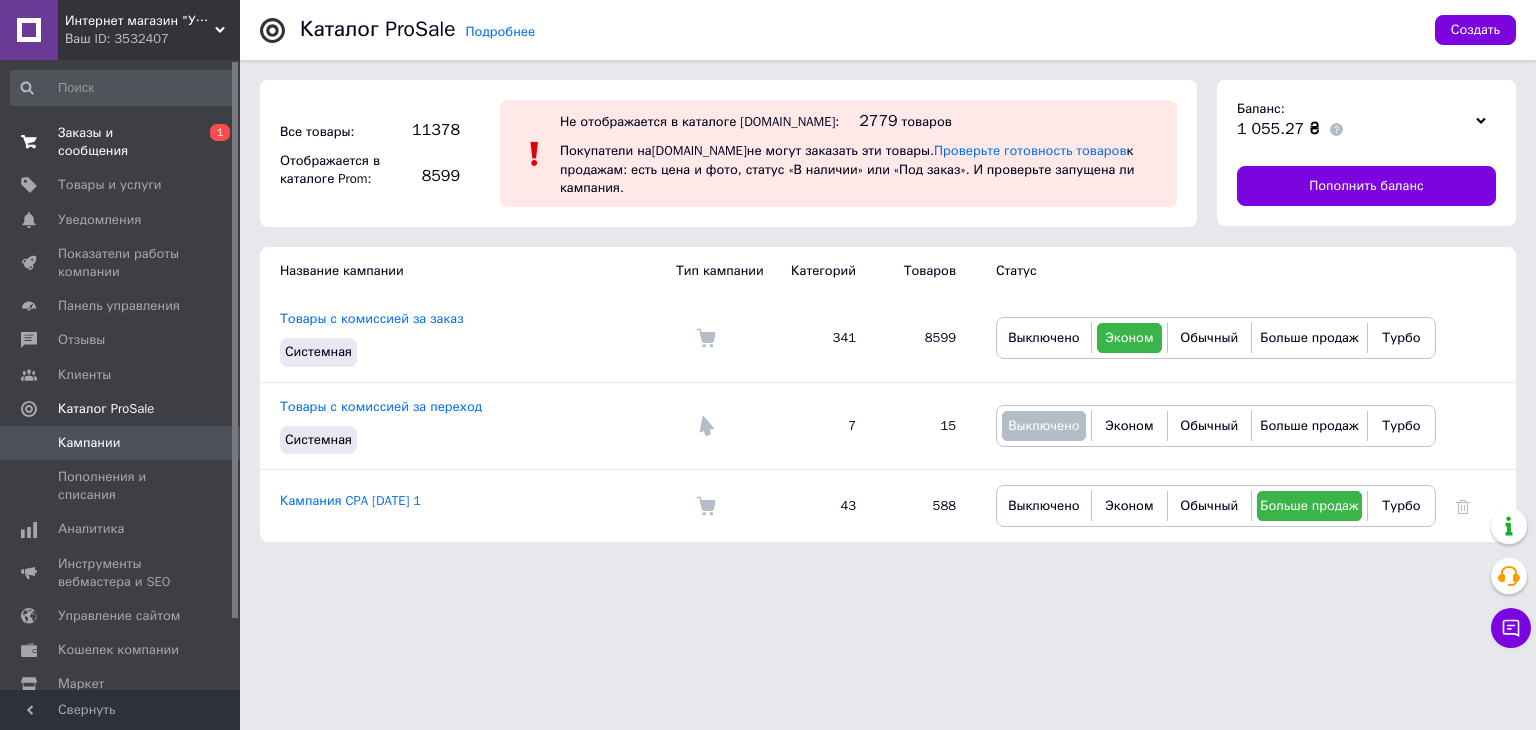 click on "0 1" at bounding box center (212, 142) 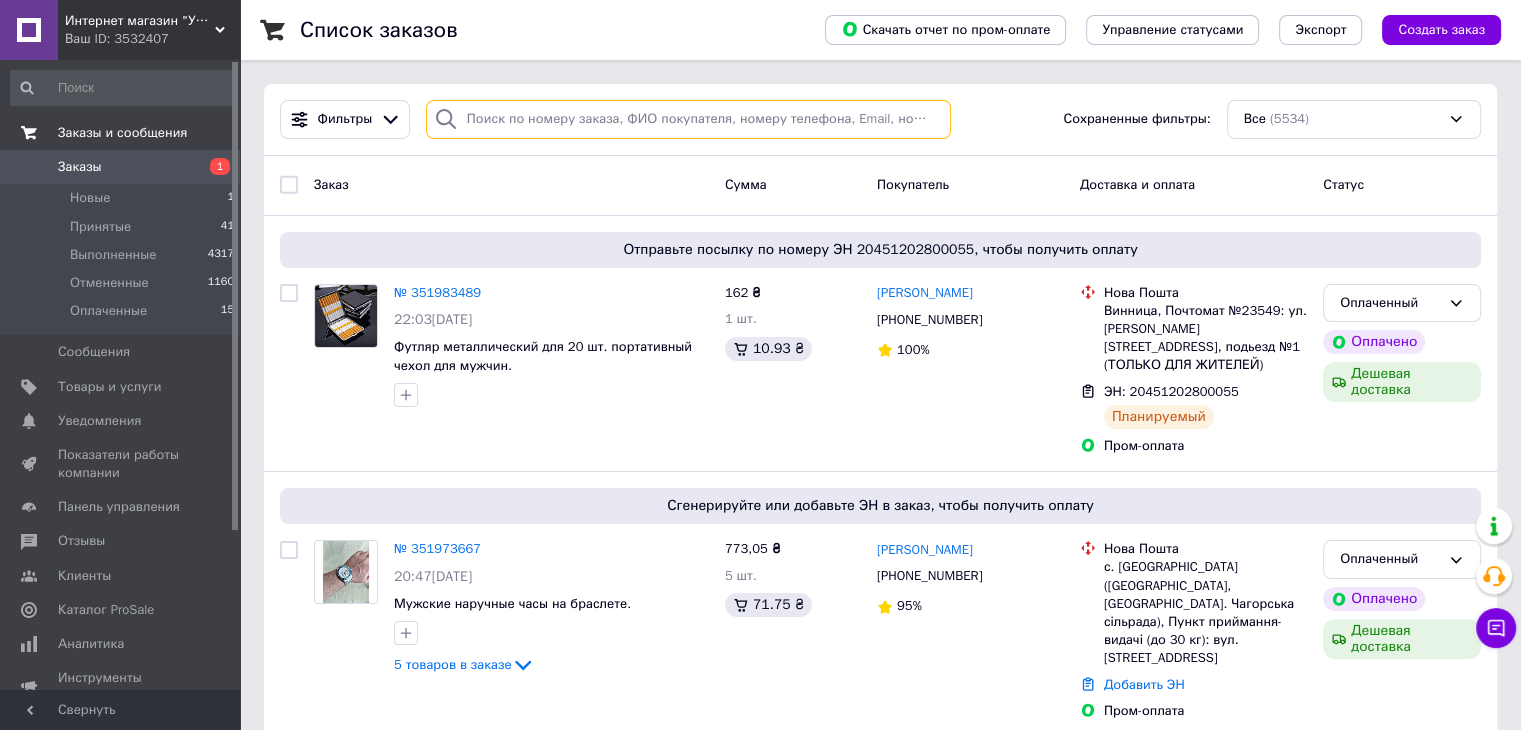 click at bounding box center (688, 119) 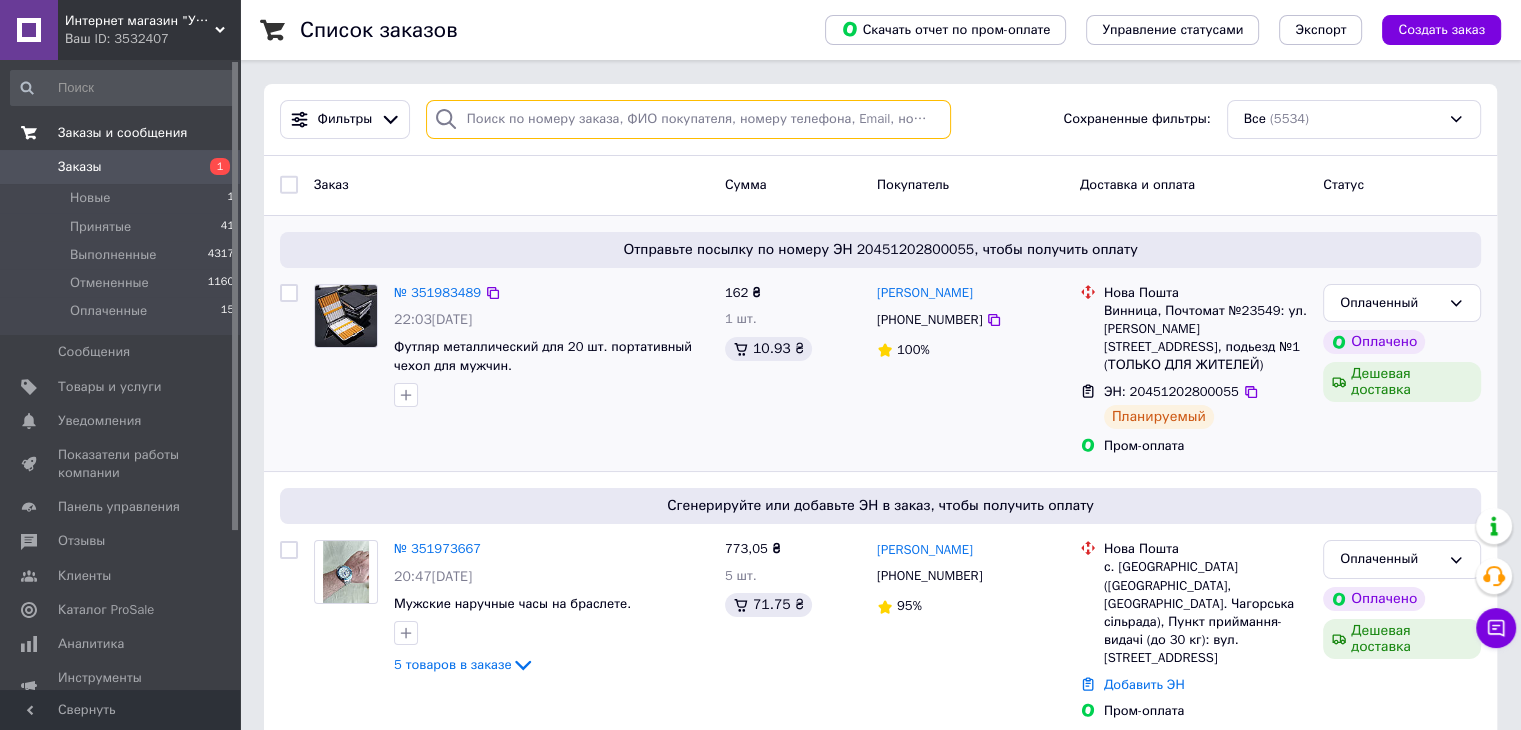 paste on "20451200552088" 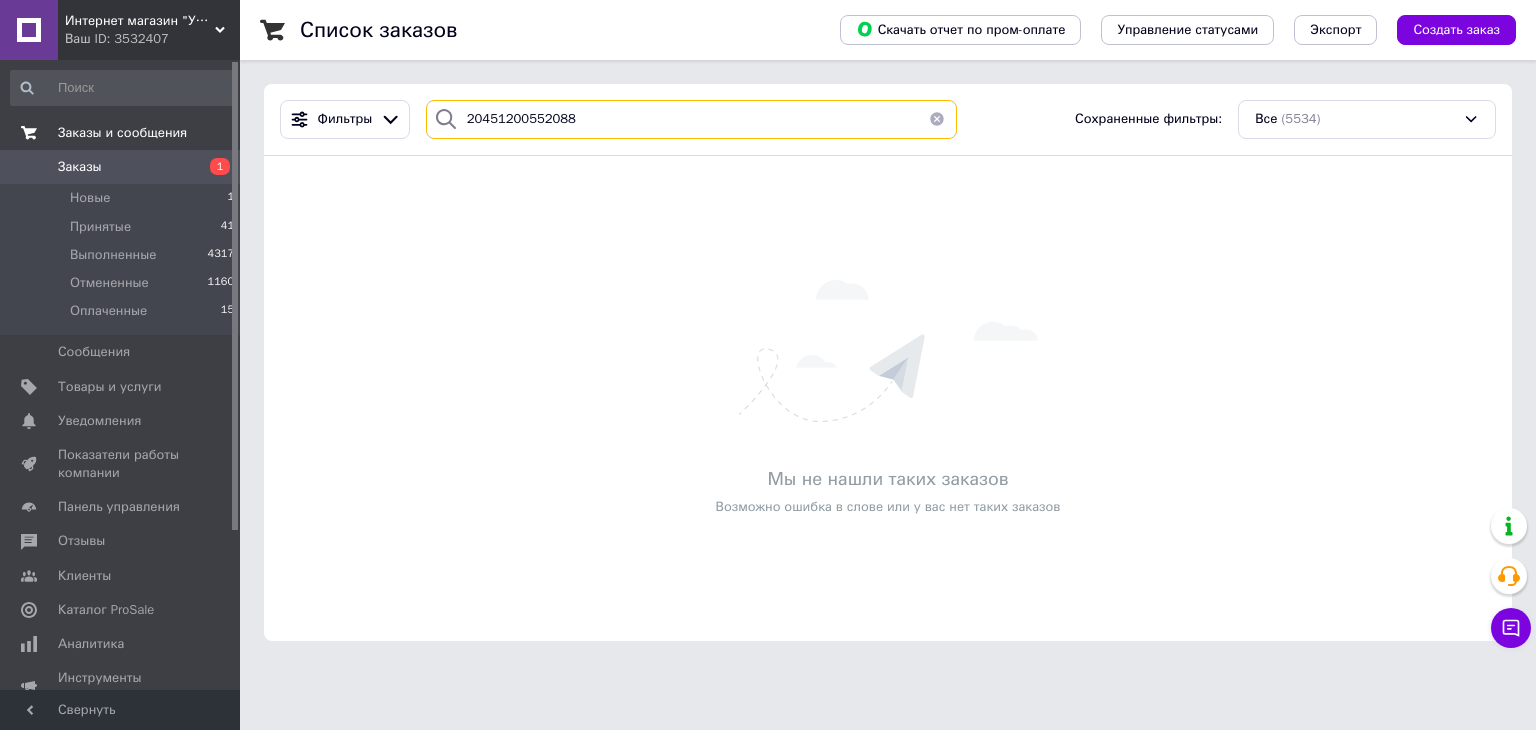 type on "20451200552088" 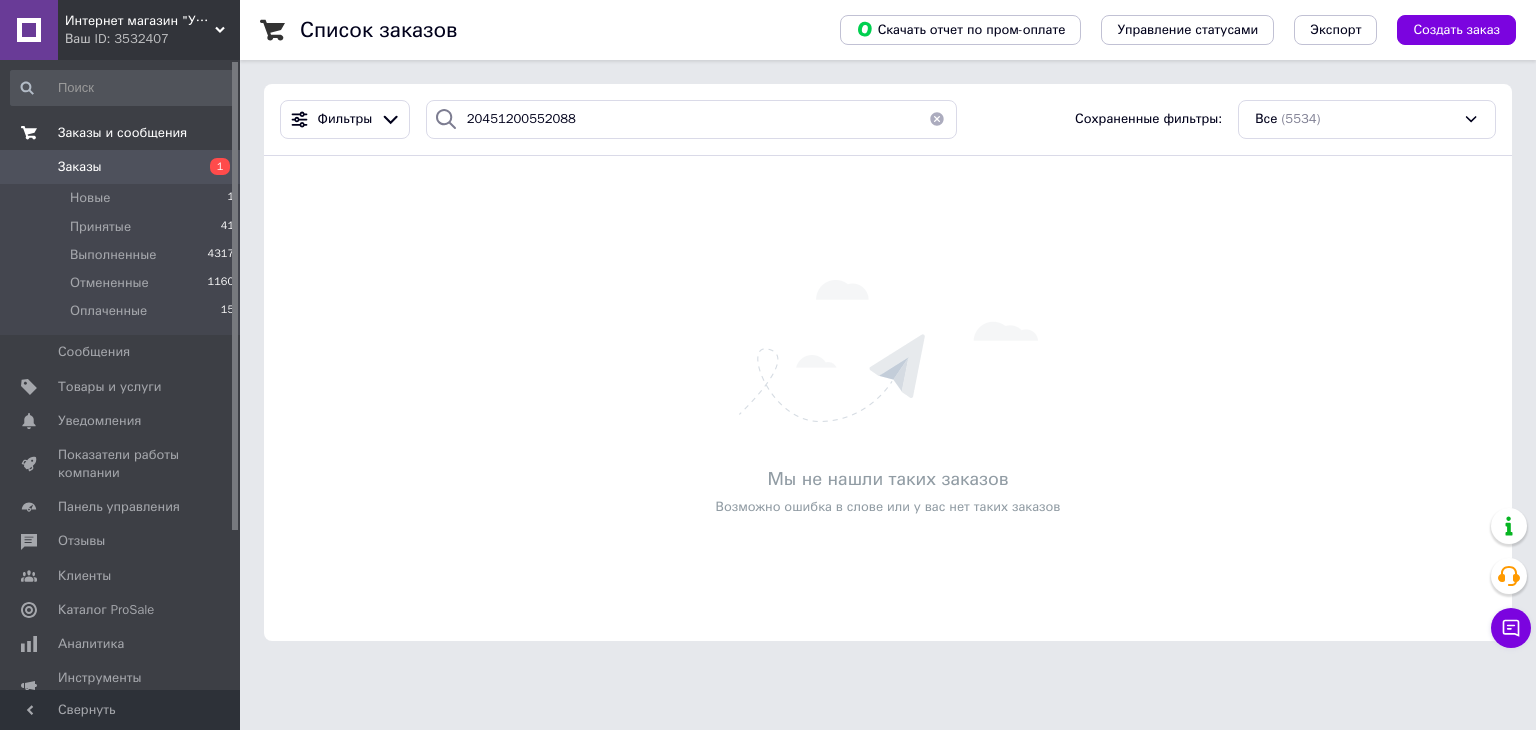 click on "Заказы" at bounding box center (80, 167) 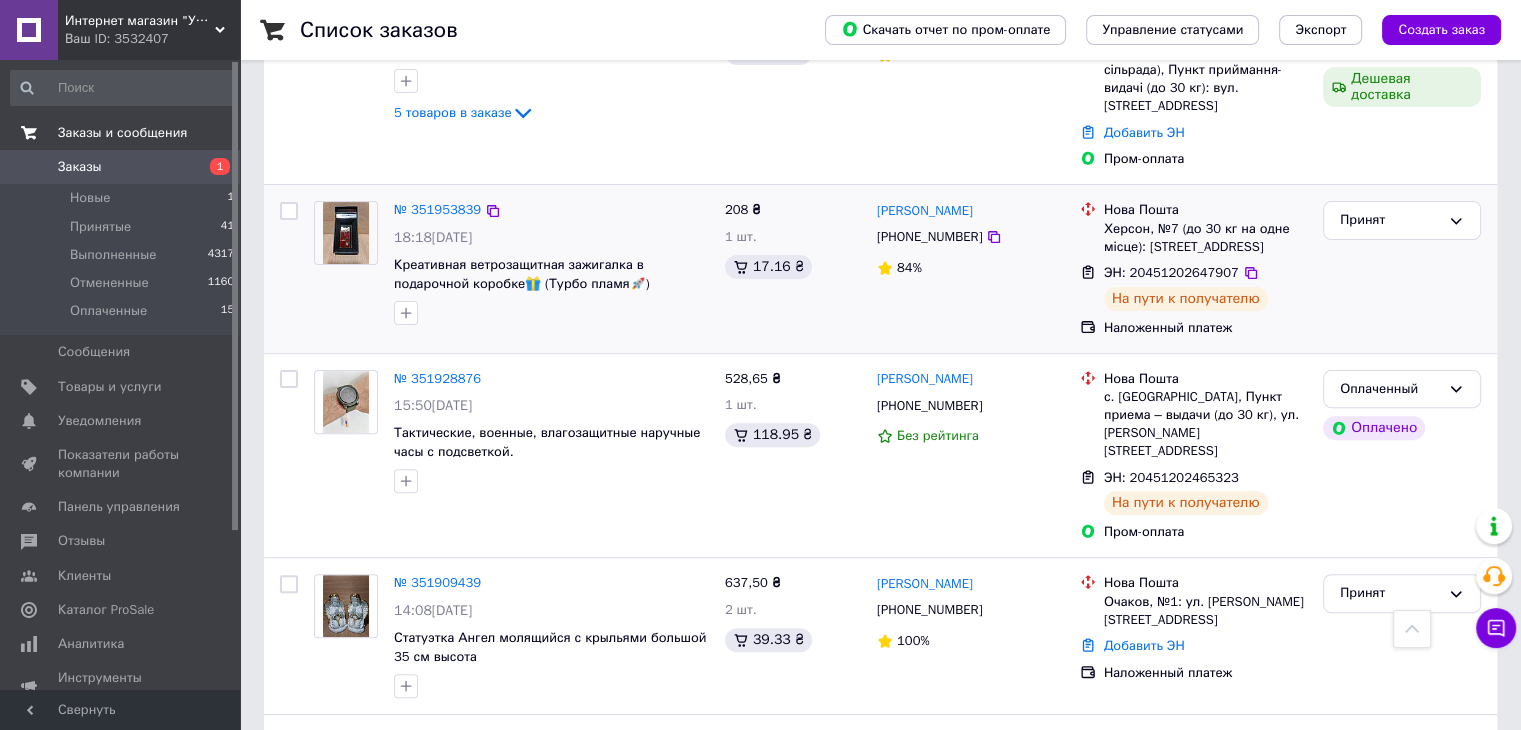 scroll, scrollTop: 600, scrollLeft: 0, axis: vertical 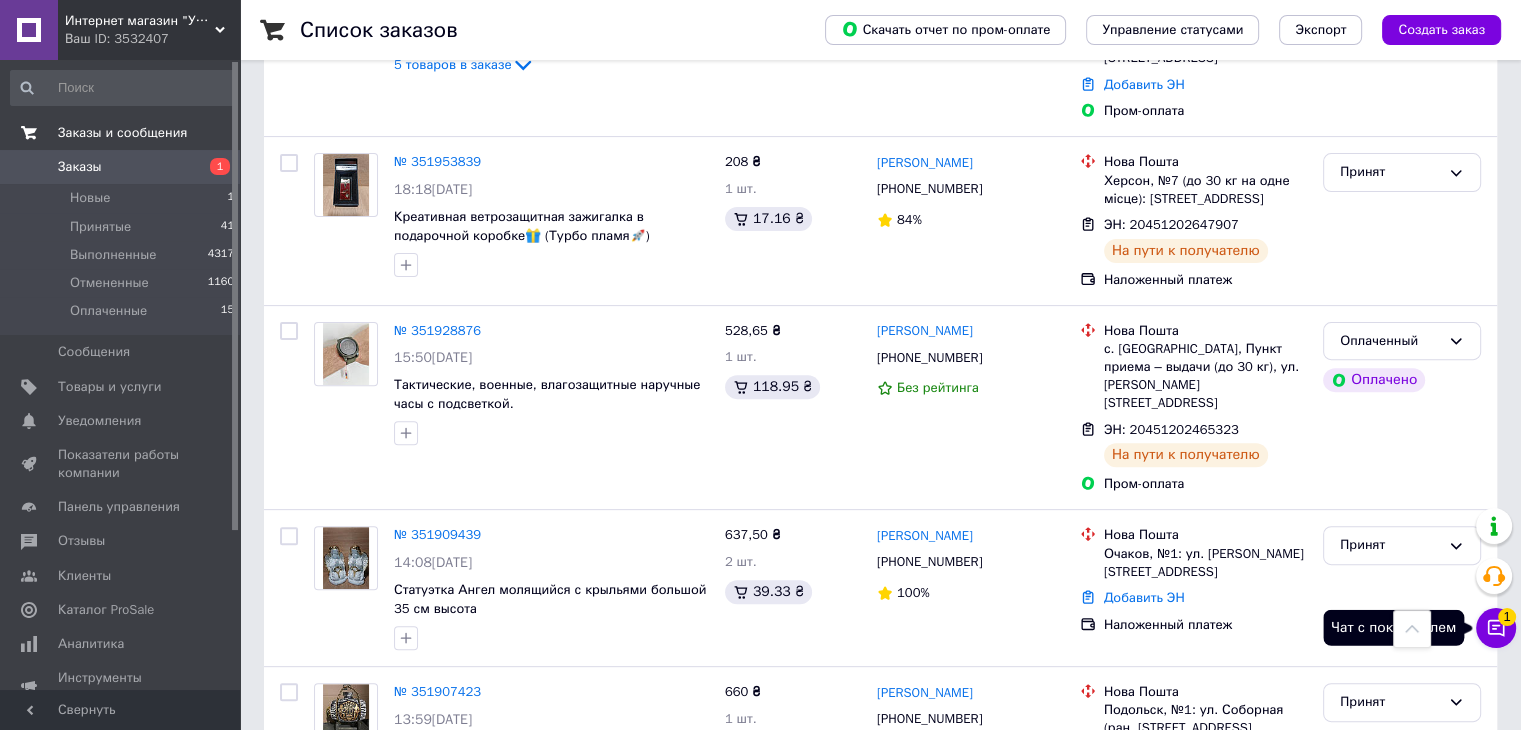 click 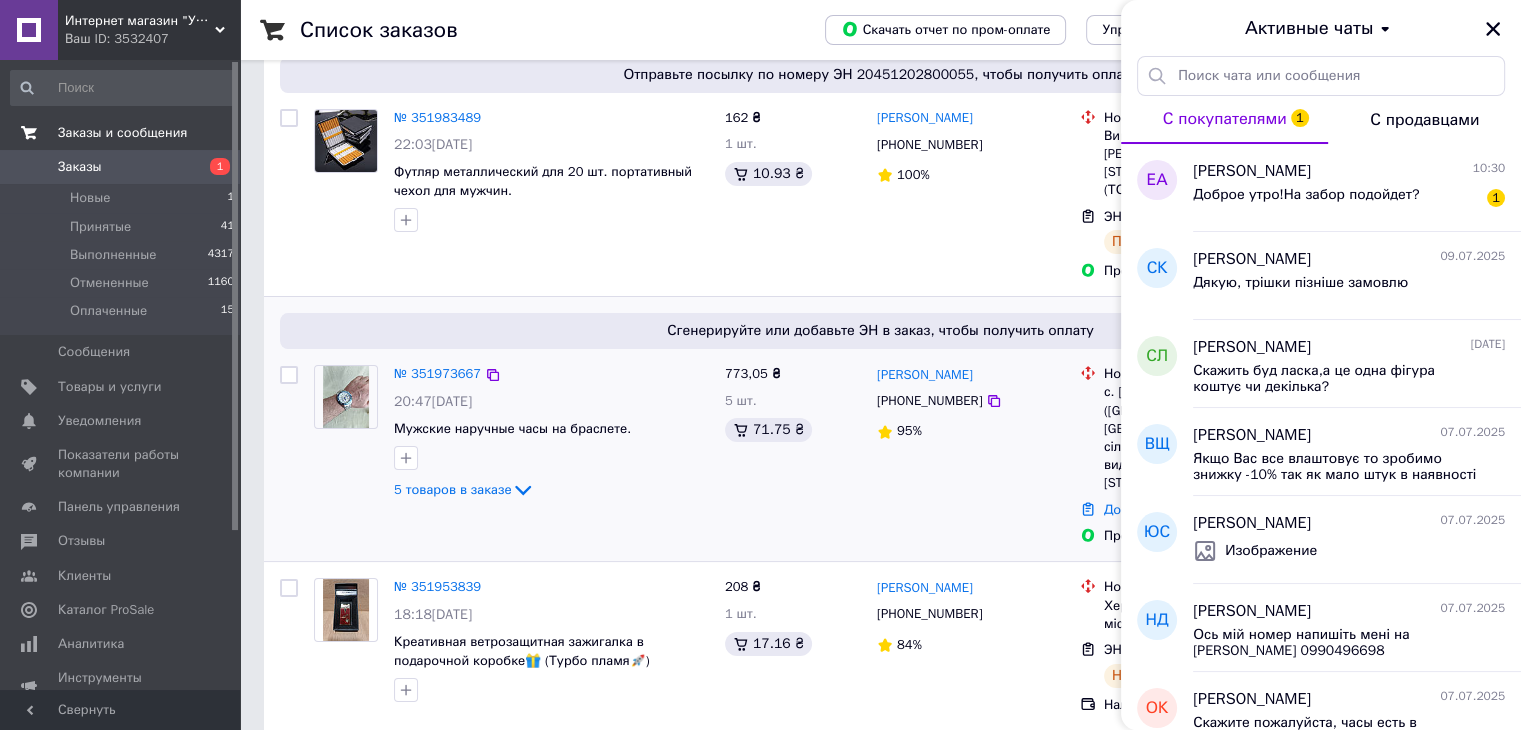 scroll, scrollTop: 0, scrollLeft: 0, axis: both 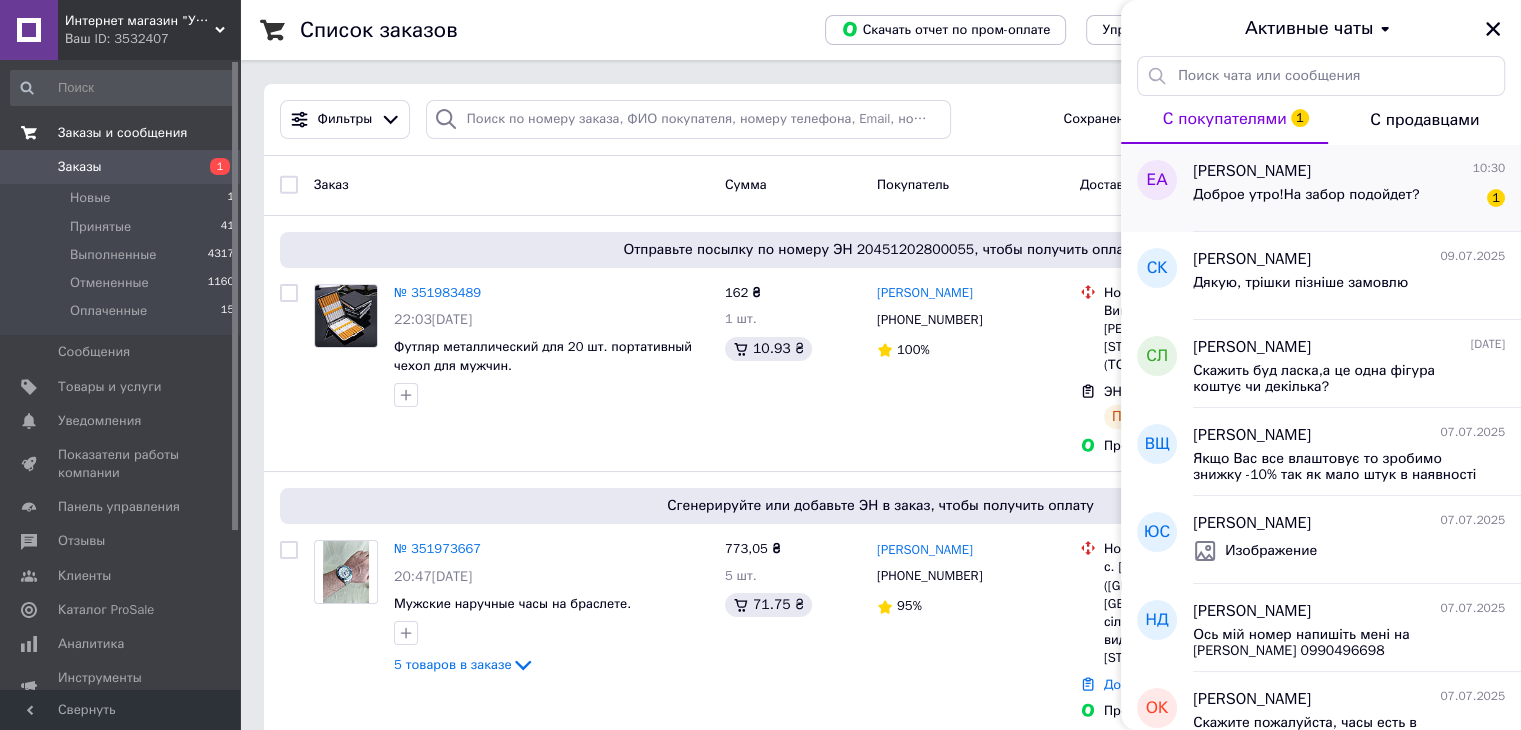 click on "Доброе утро!На забор подойдет?" at bounding box center (1306, 201) 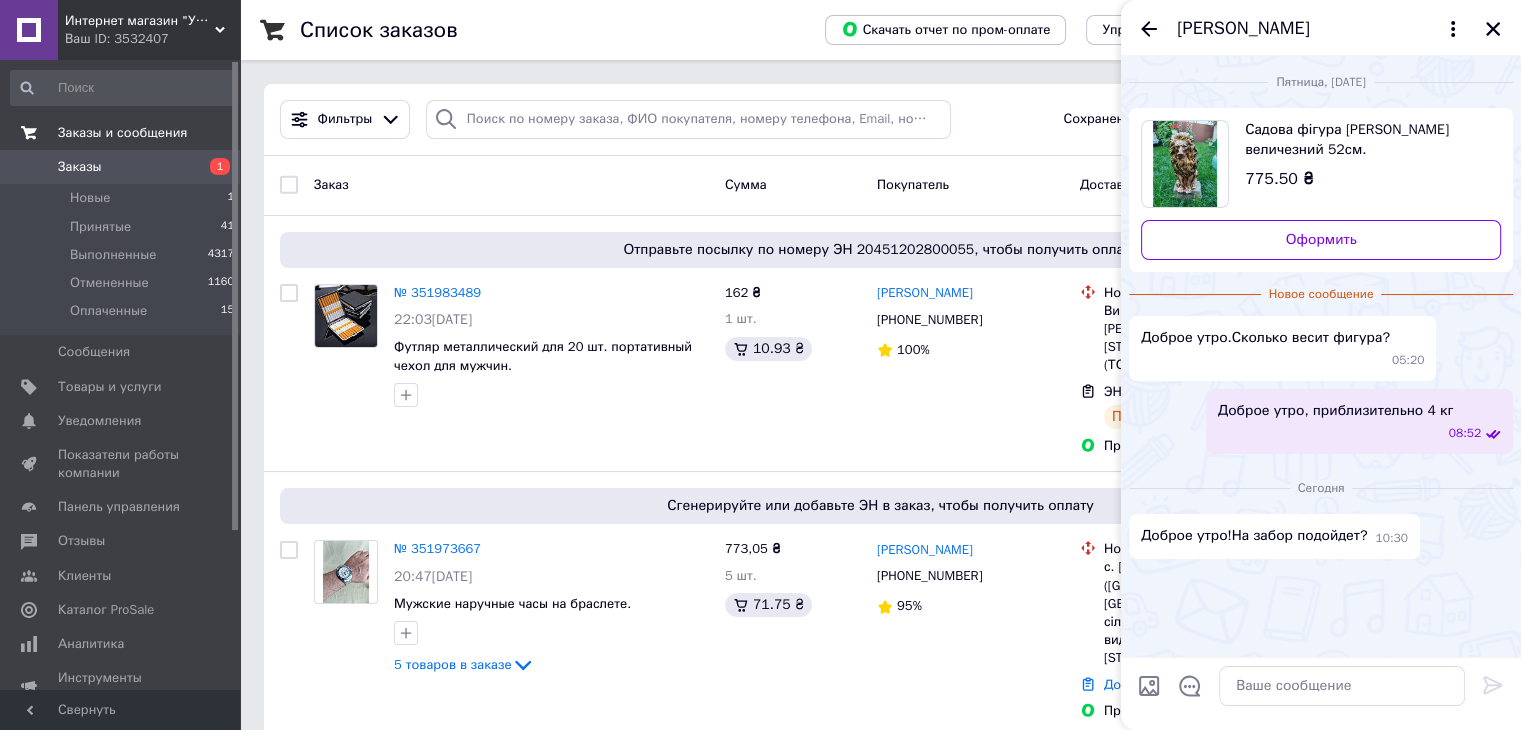 click on "Елена Александровна Дворниченко" at bounding box center (1243, 29) 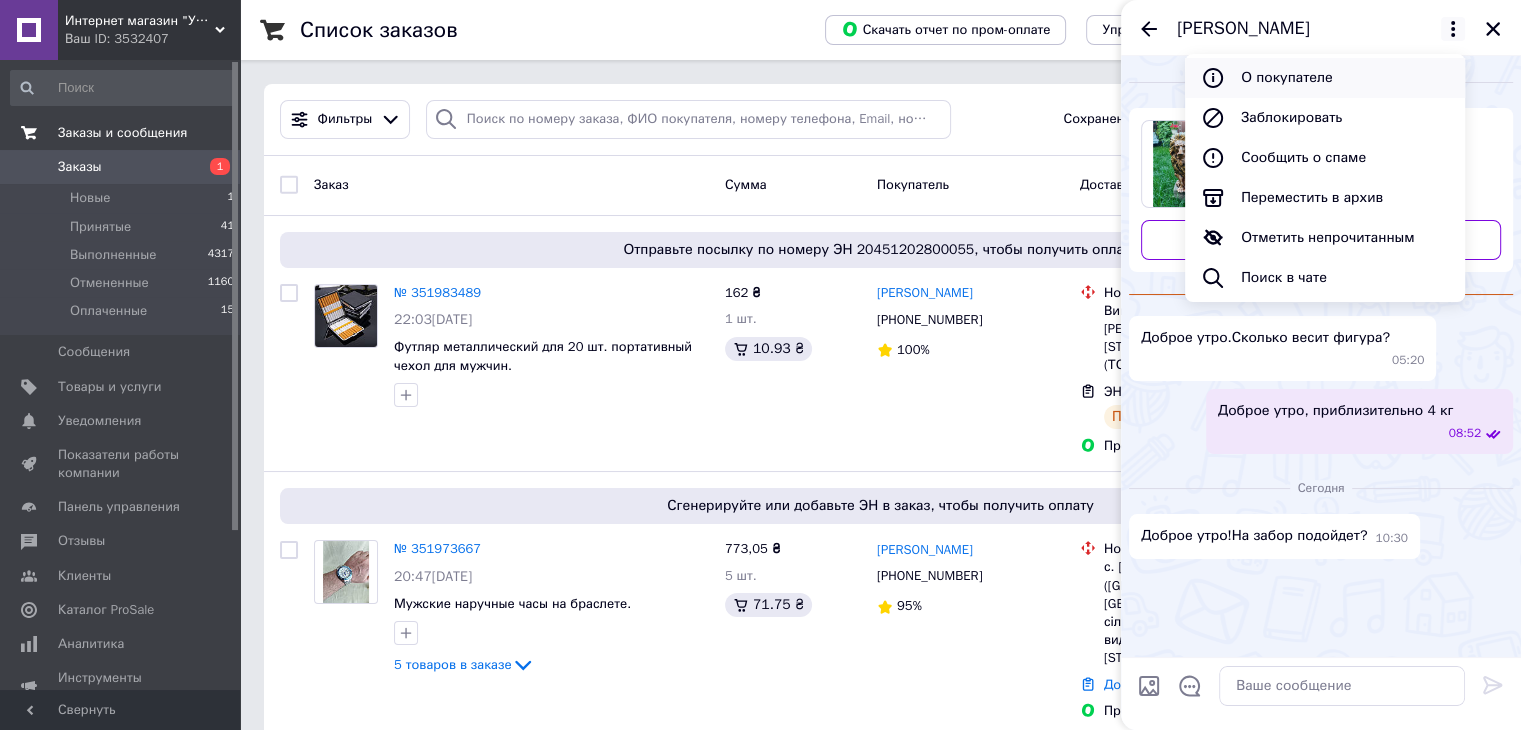 click on "О покупателе" at bounding box center [1325, 78] 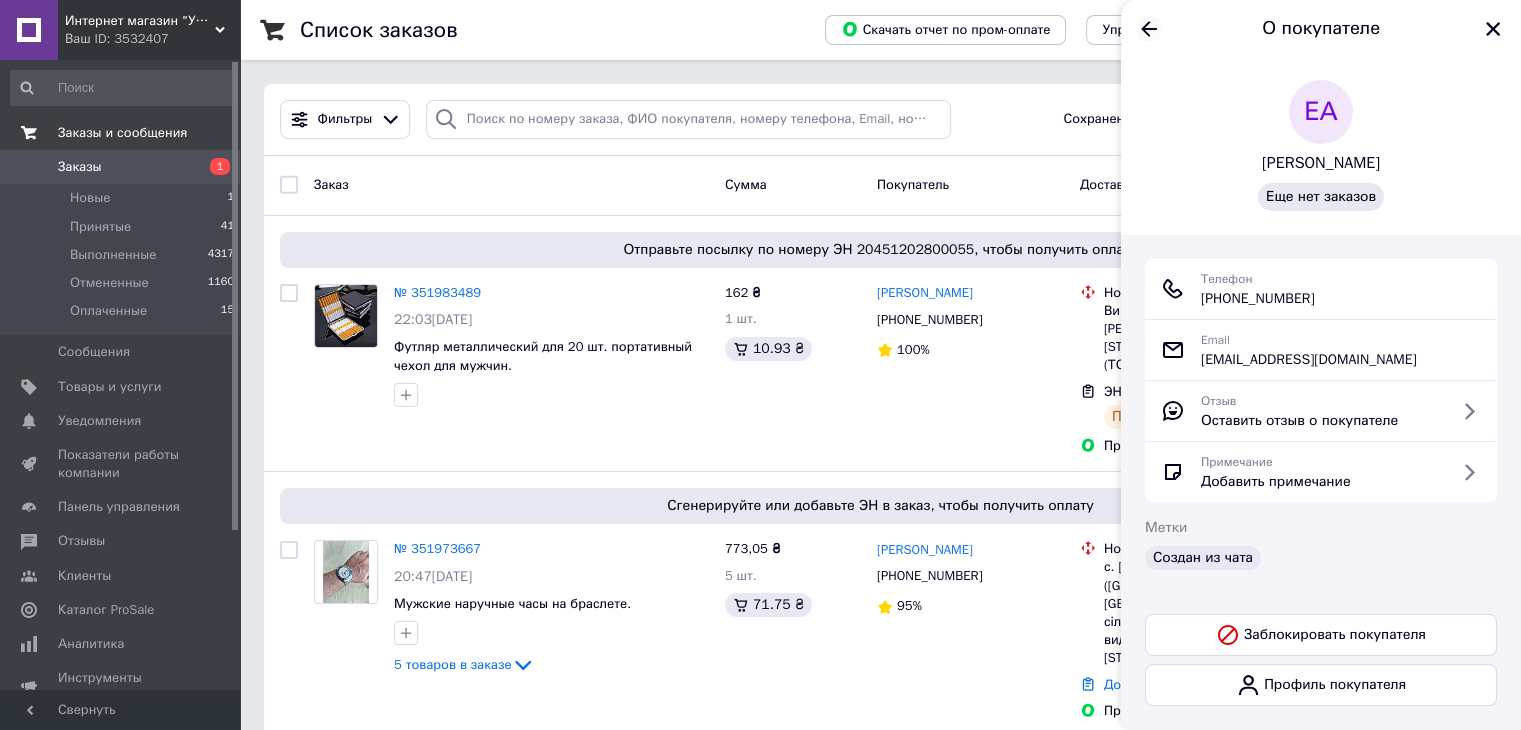 click 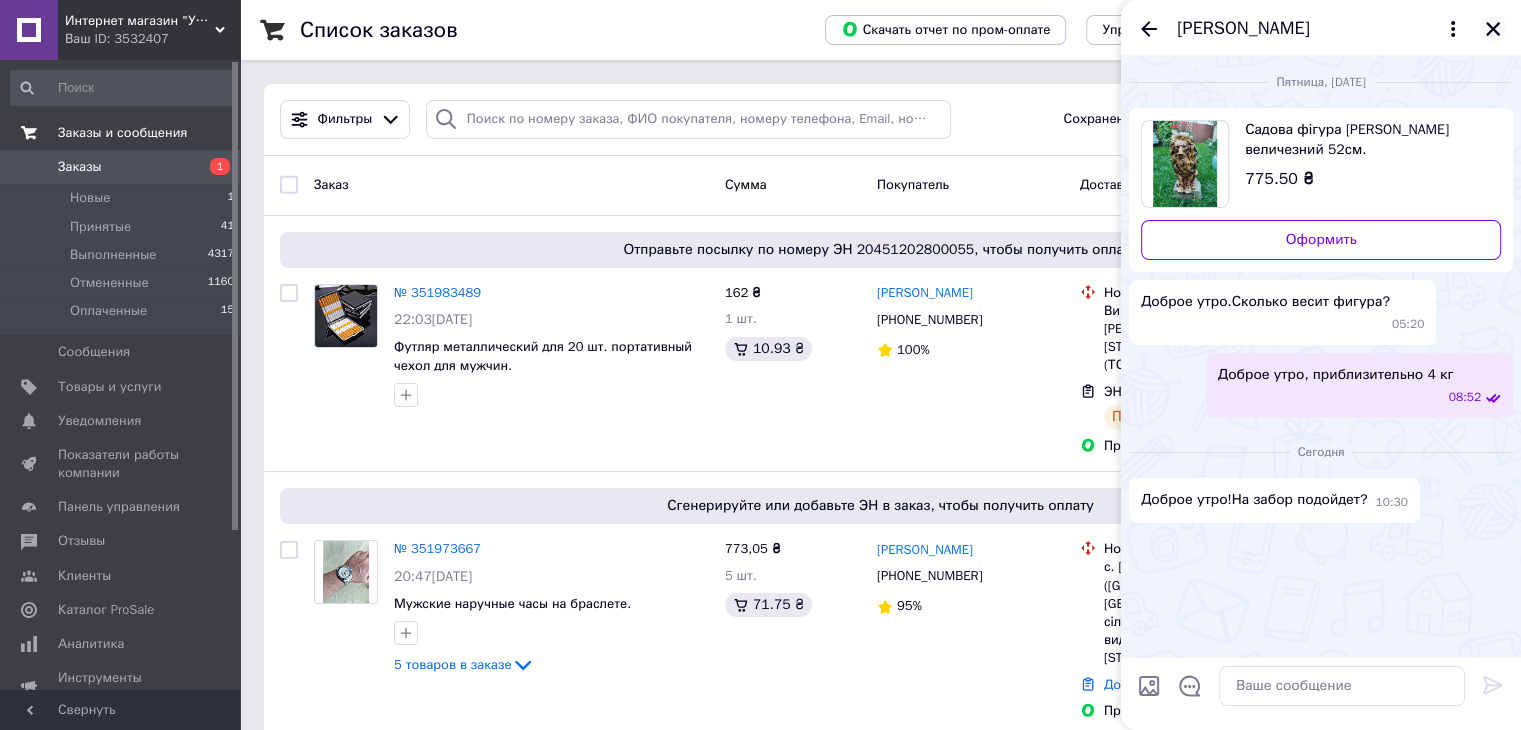 click 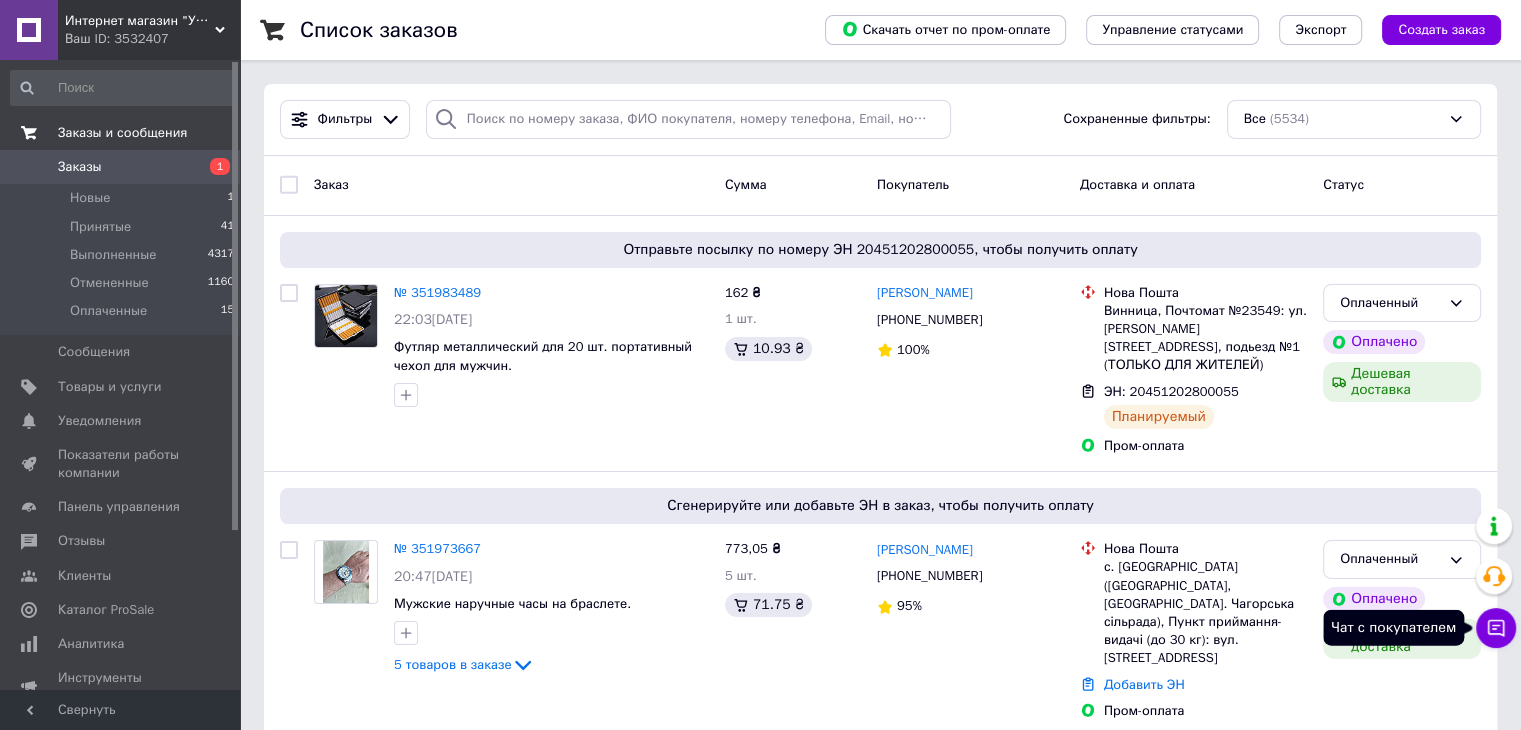 click 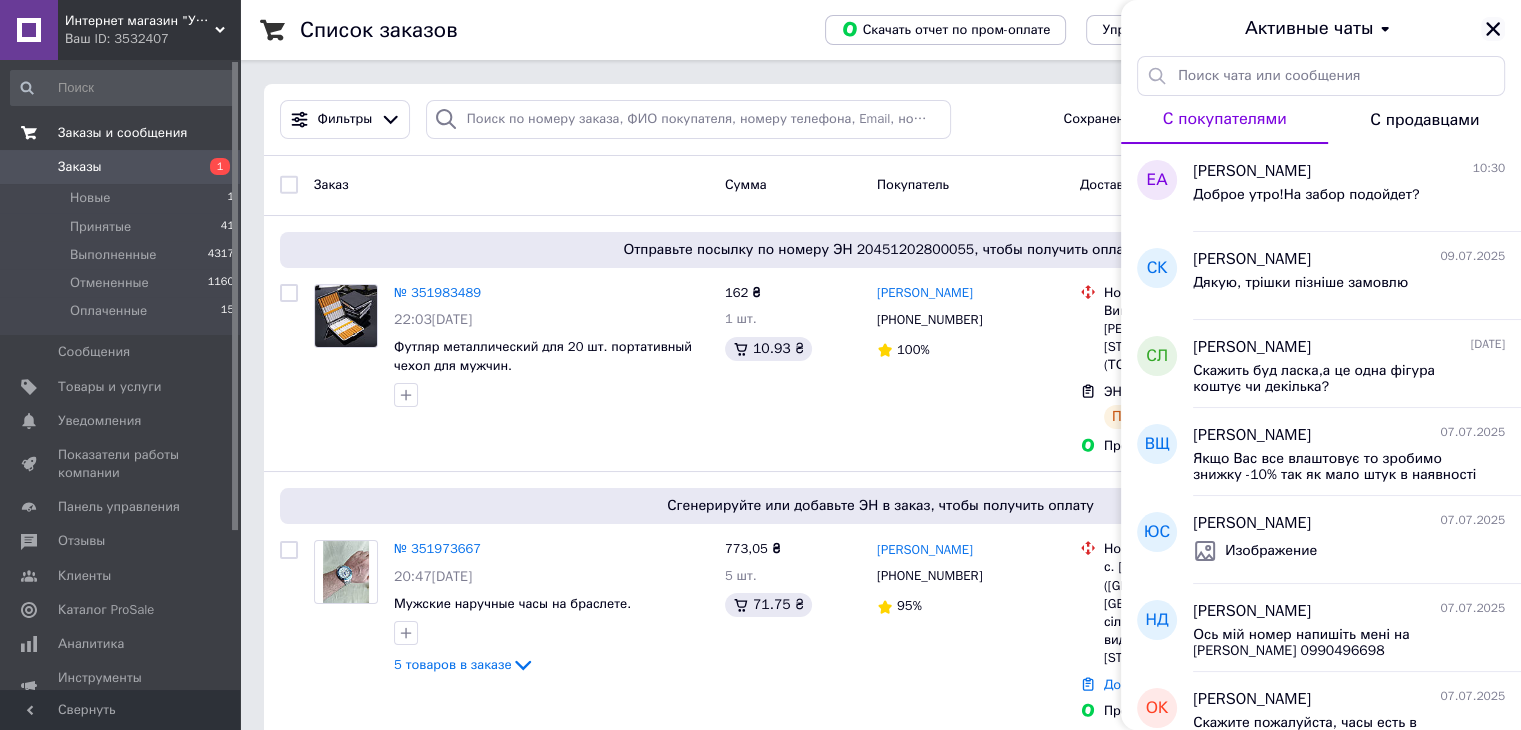 click 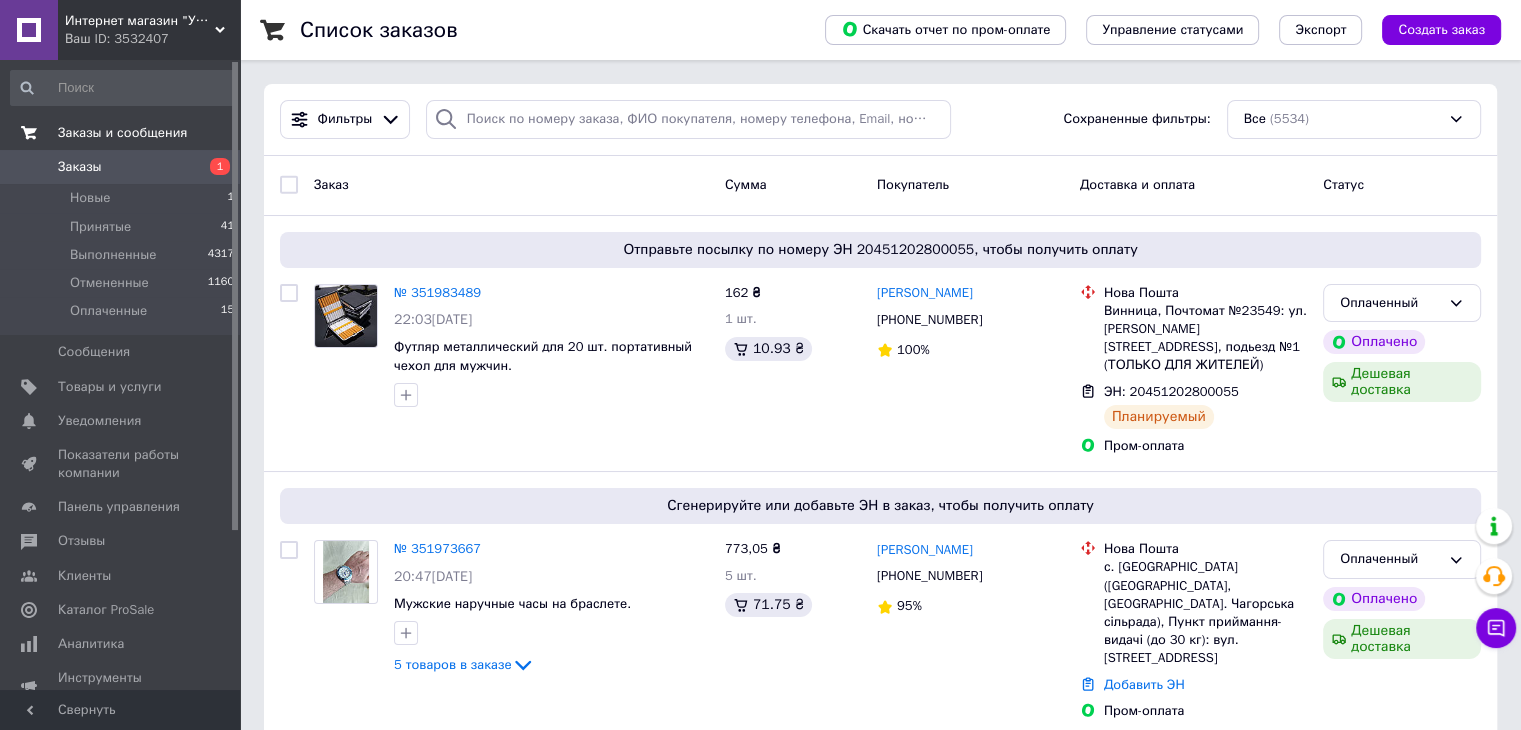 click on "Заказы" at bounding box center (80, 167) 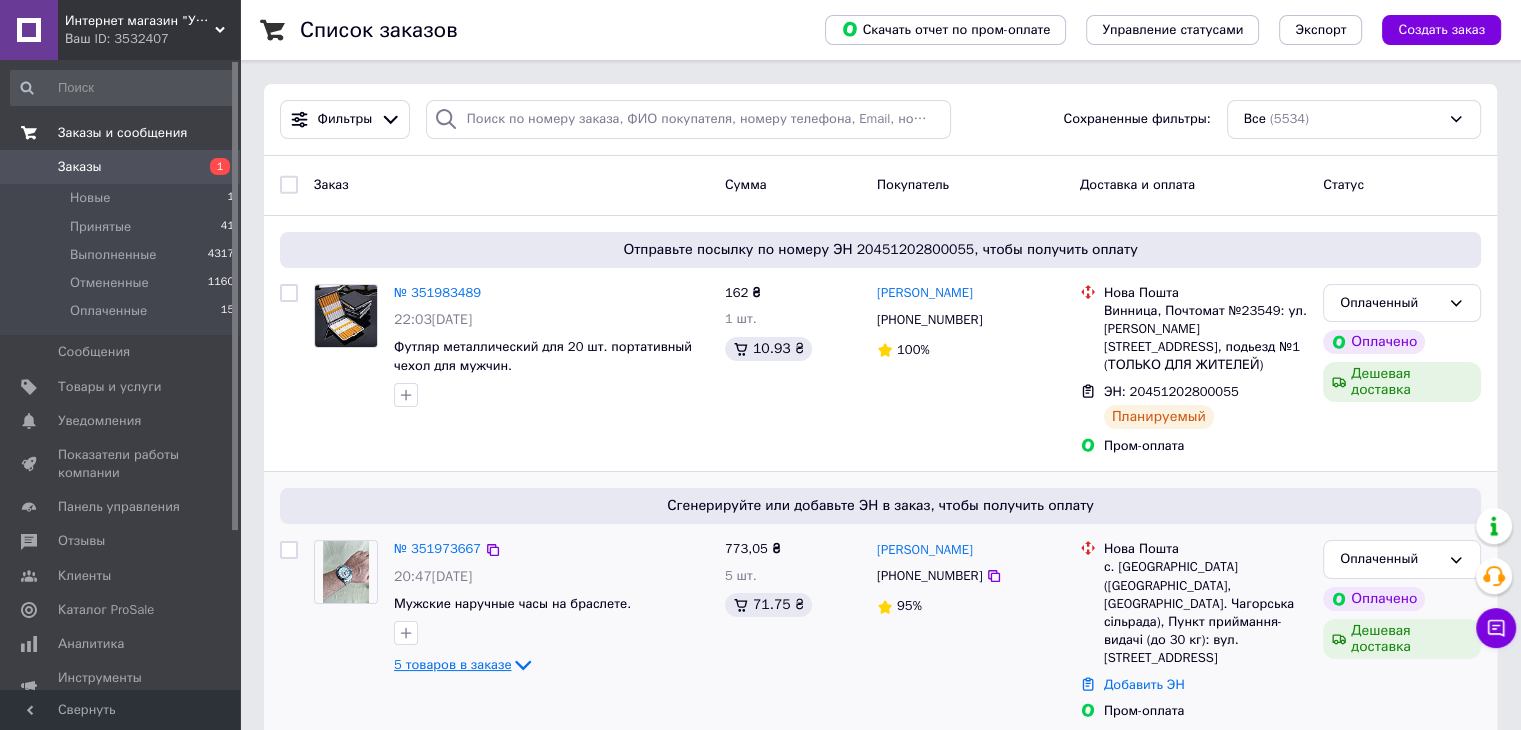 click 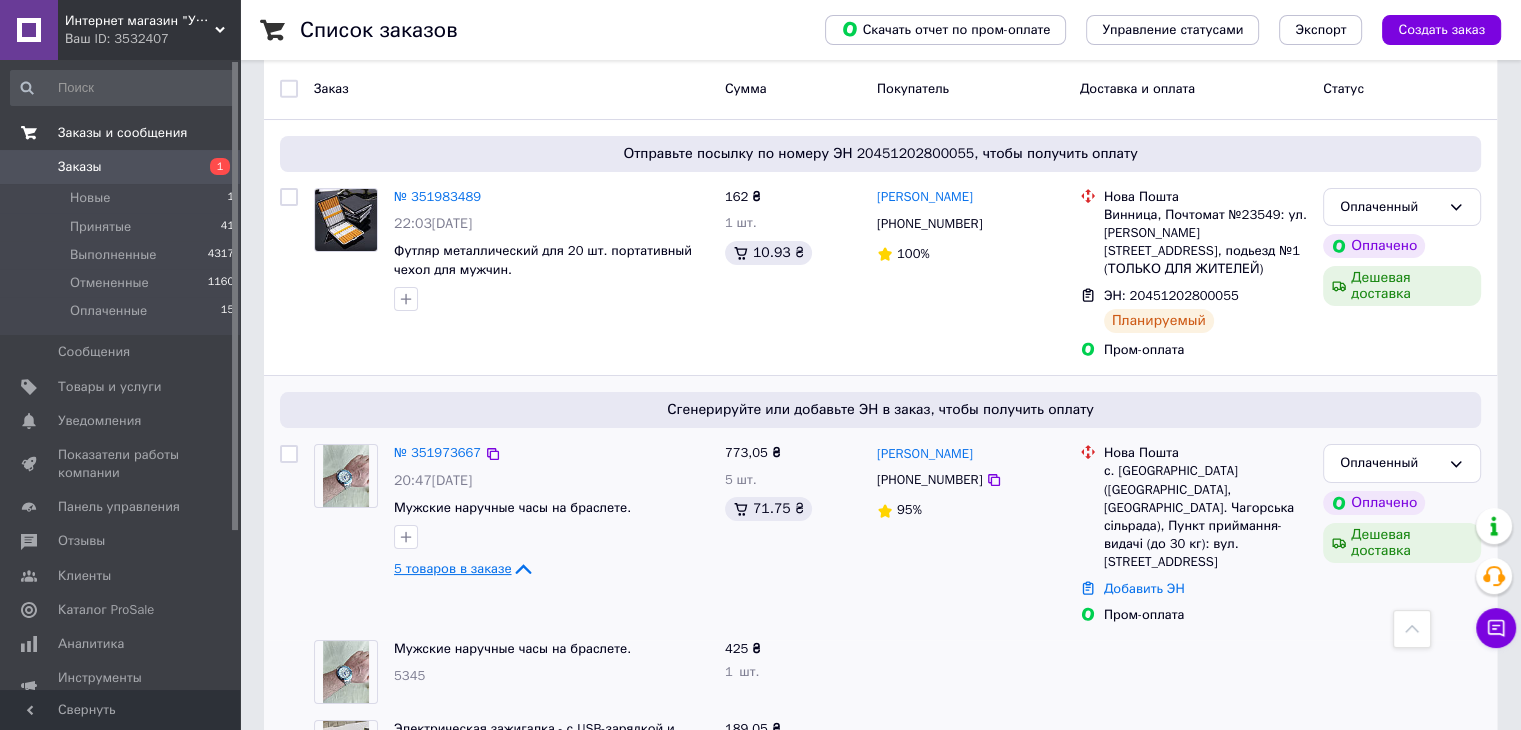 scroll, scrollTop: 0, scrollLeft: 0, axis: both 